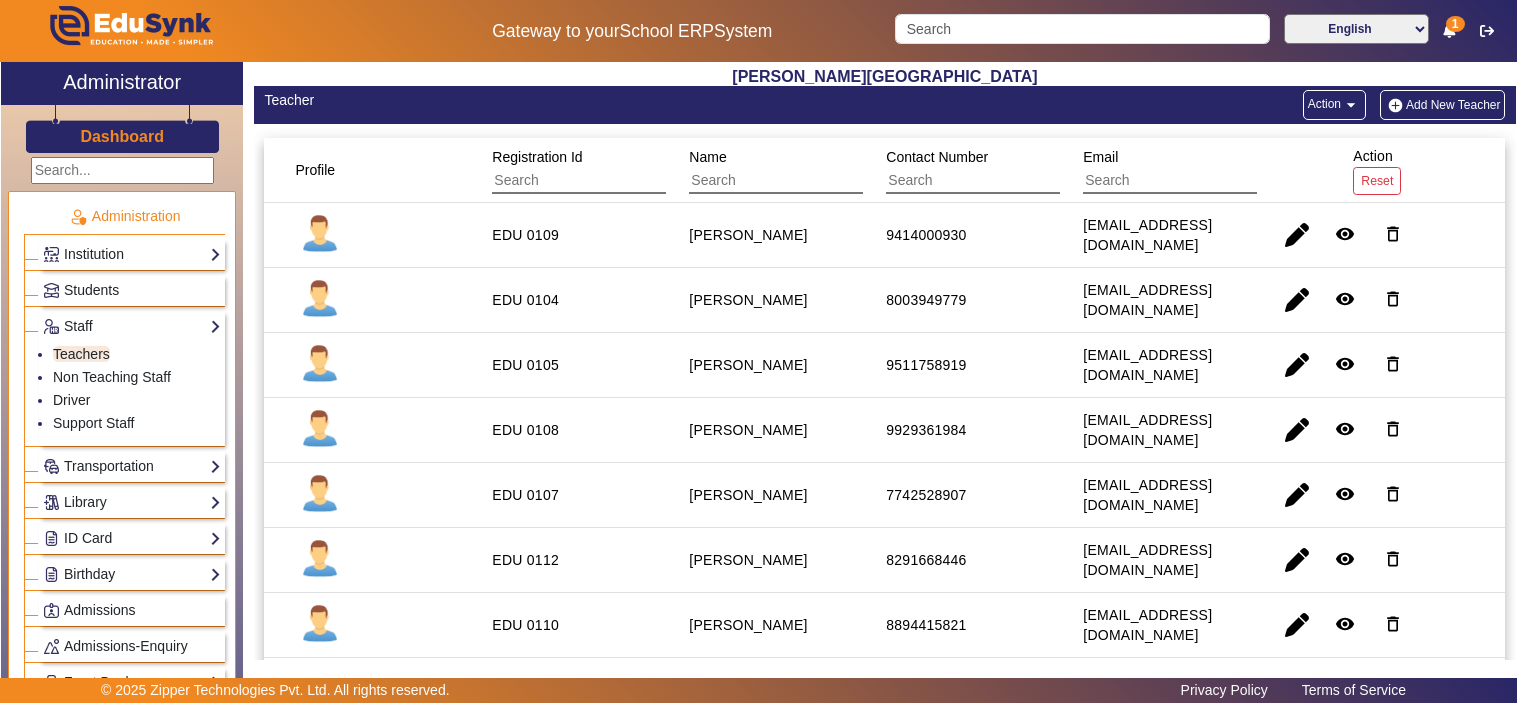 scroll, scrollTop: 0, scrollLeft: 0, axis: both 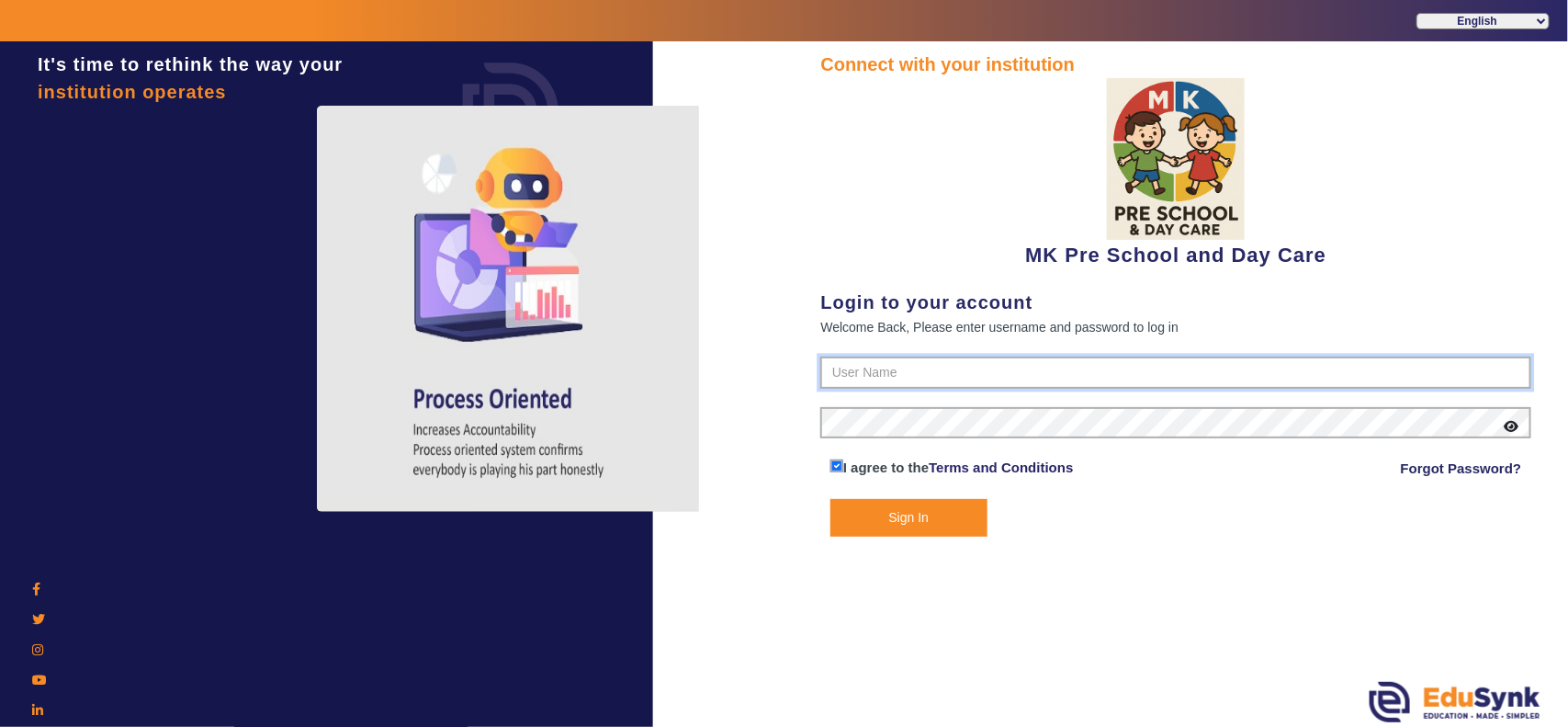 type on "5453525150" 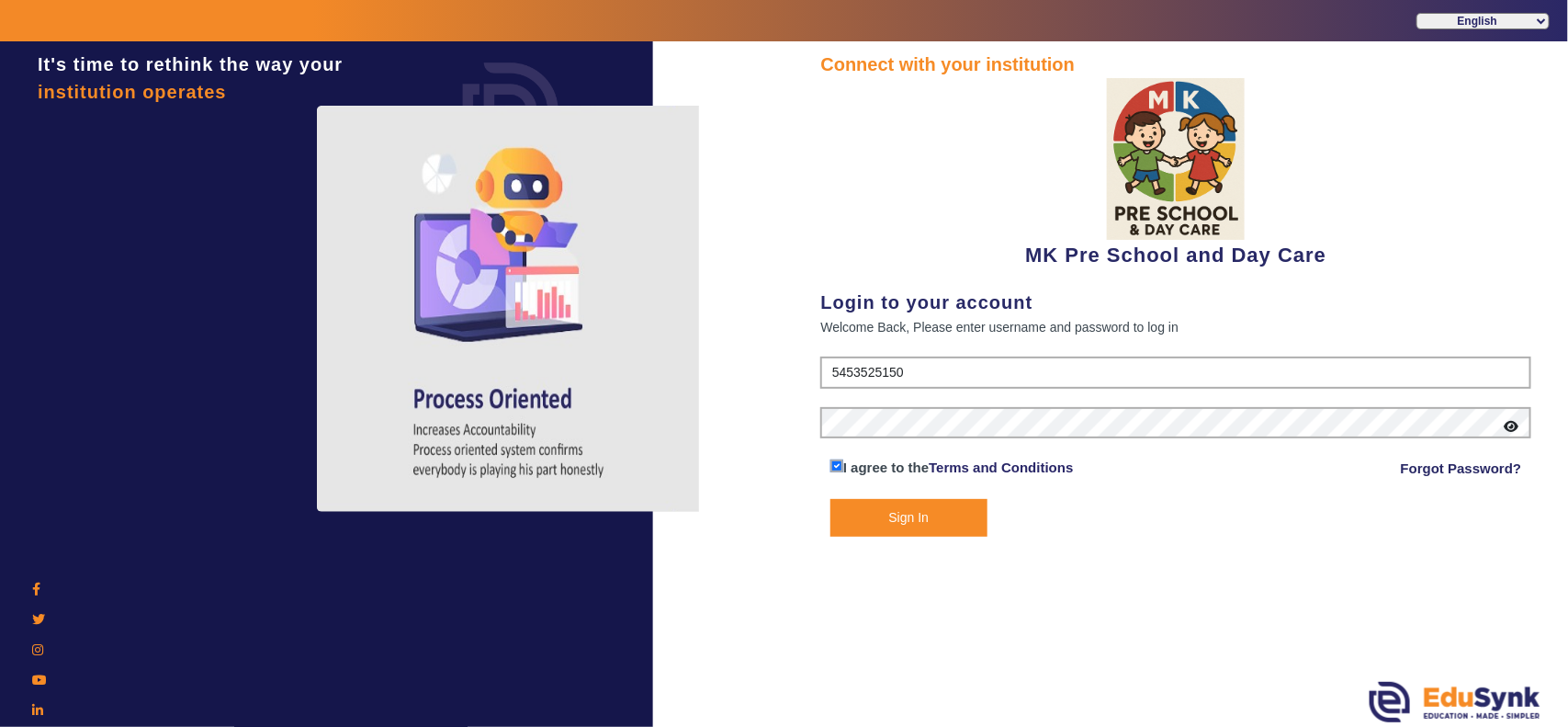 click on "Sign In" 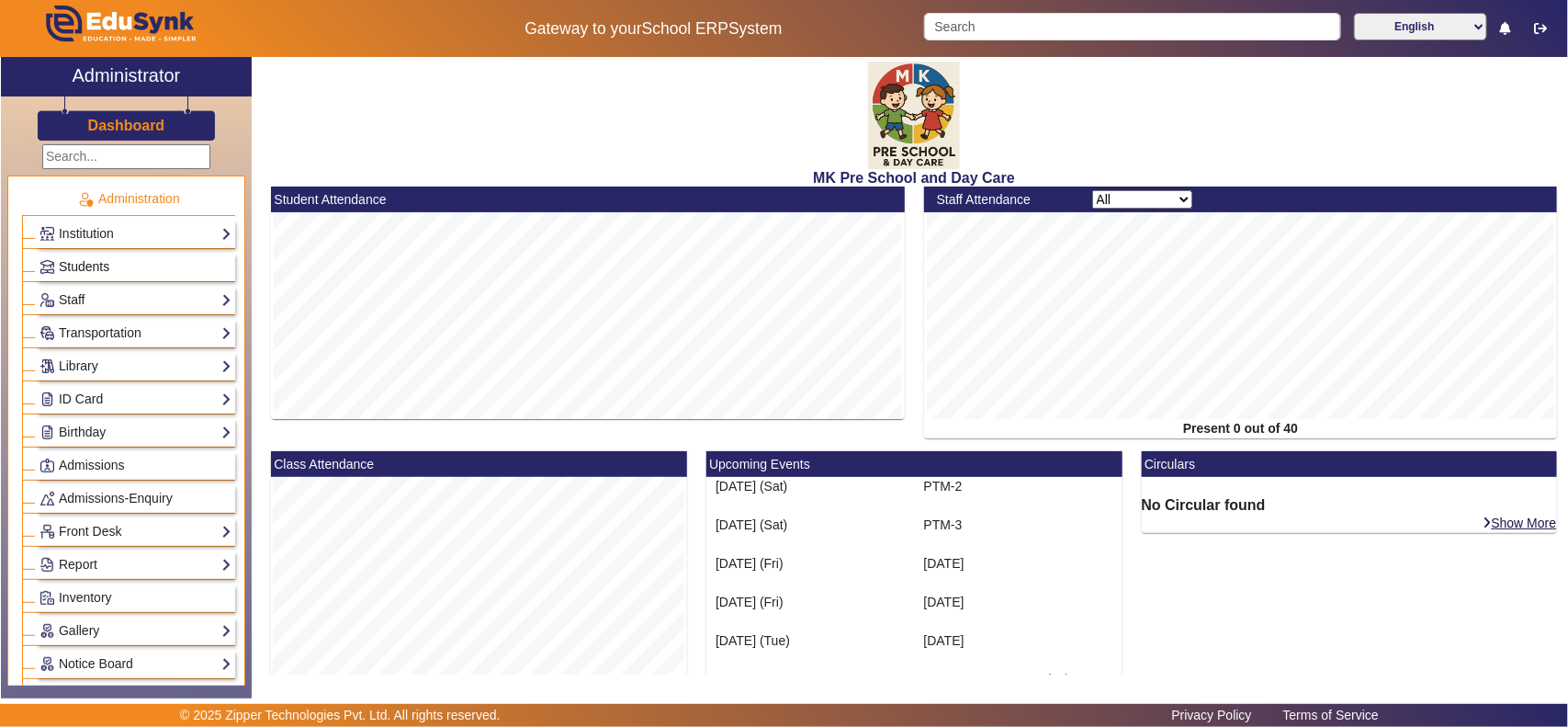 click on "Students" 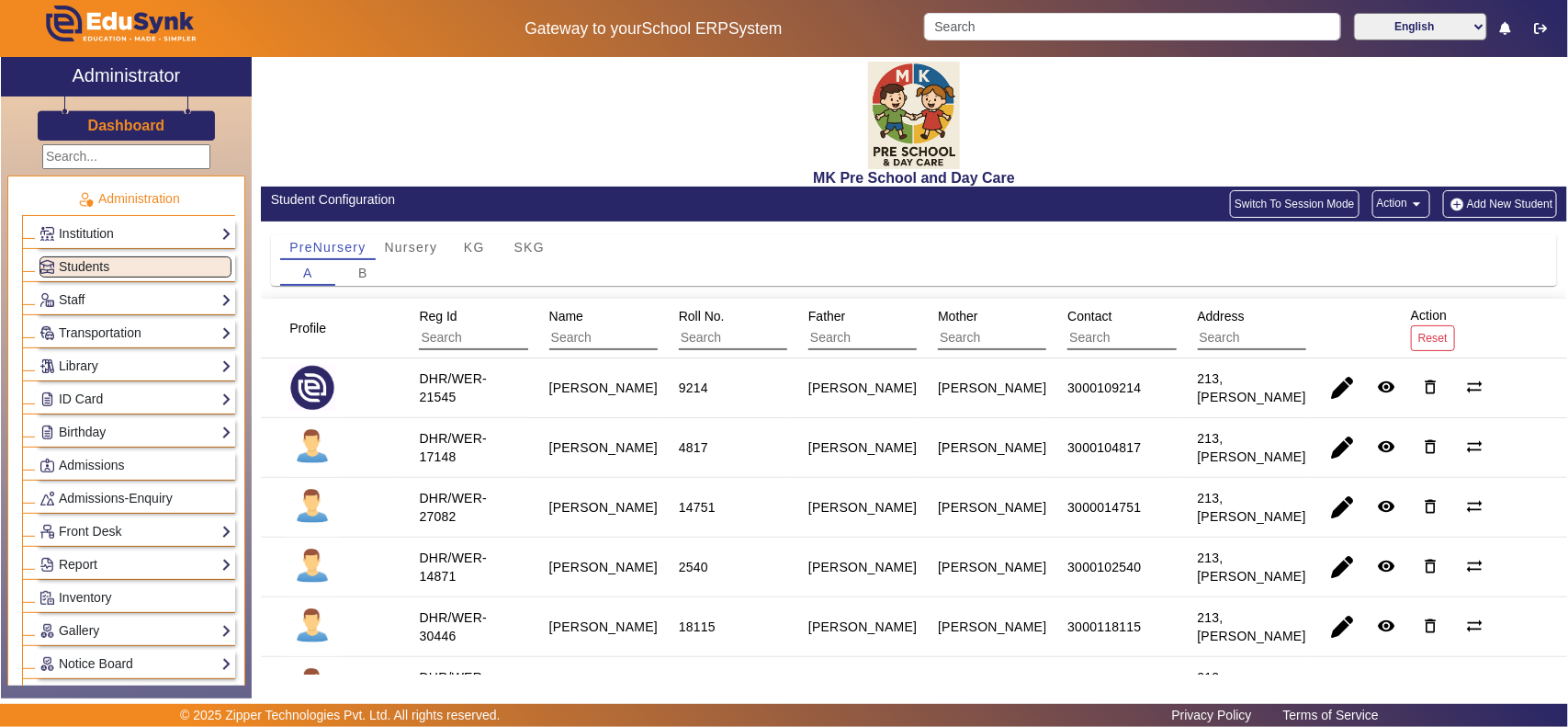 click on "arrow_drop_down" 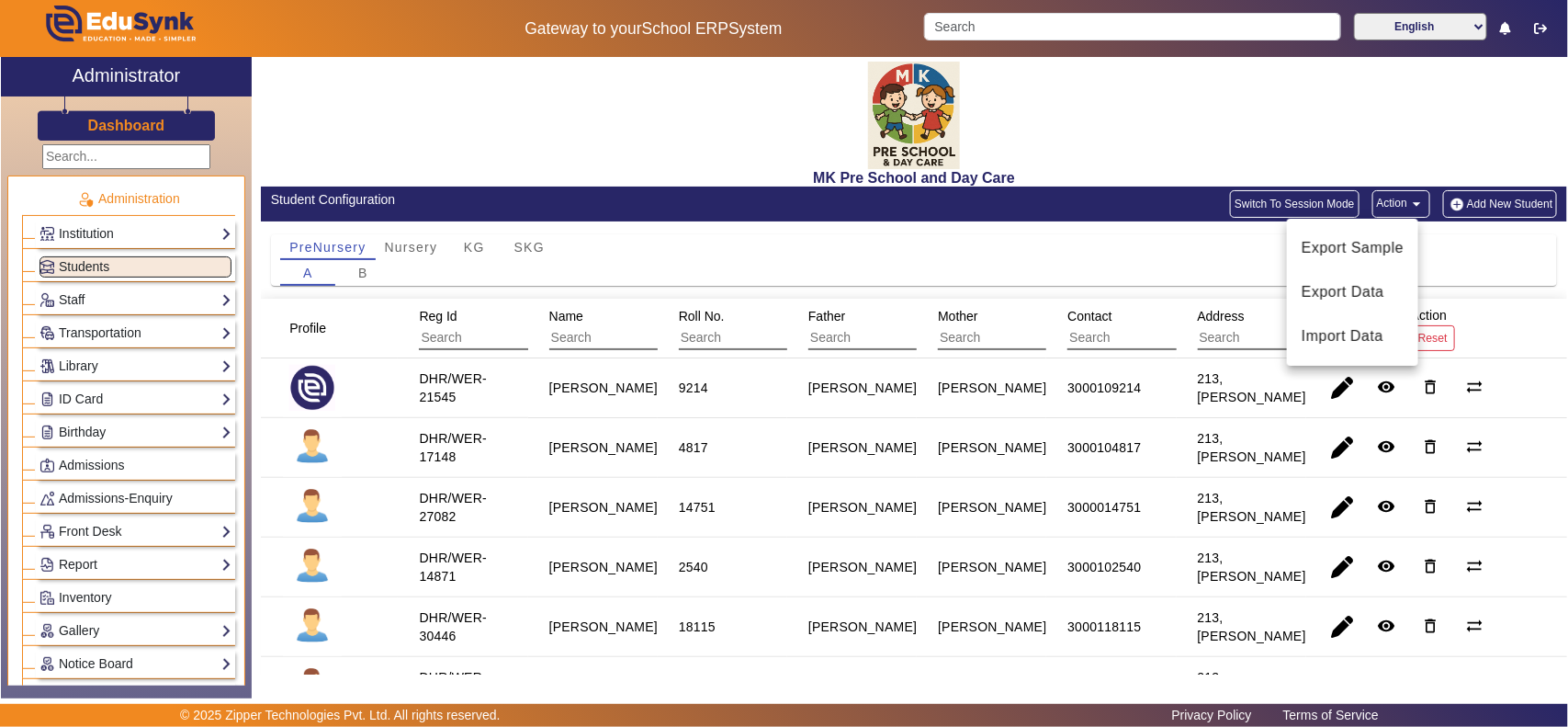 type 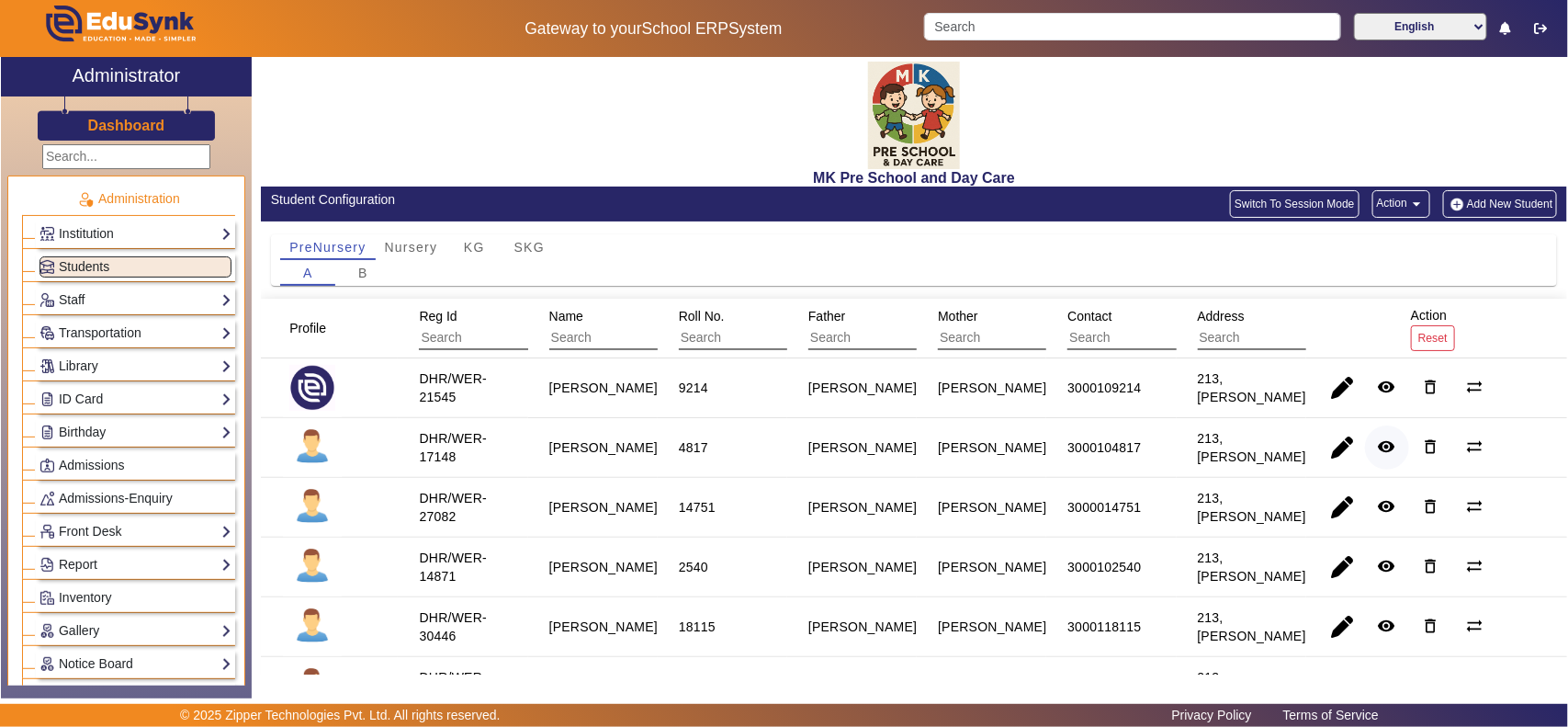 click on "remove_red_eye" at bounding box center [1387, 506] 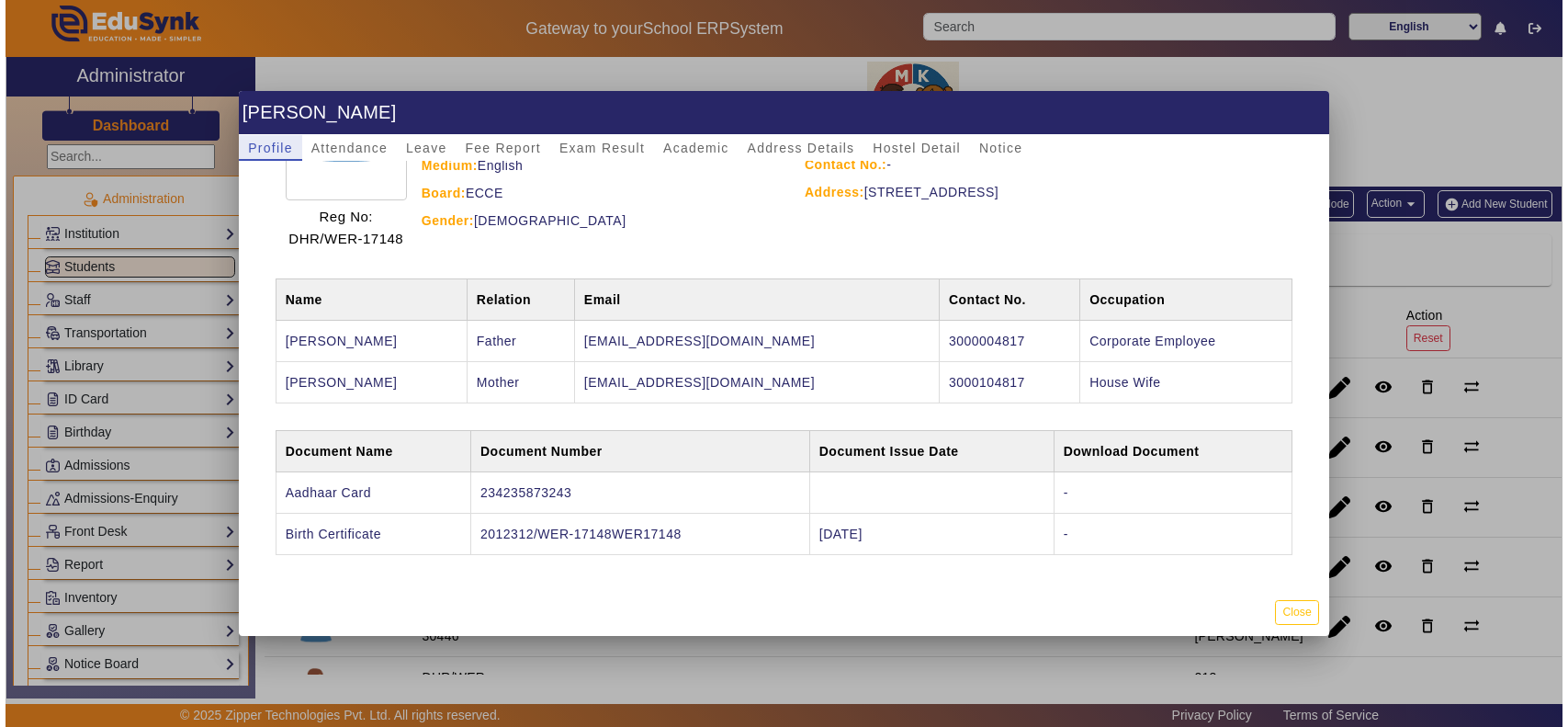 scroll, scrollTop: 0, scrollLeft: 0, axis: both 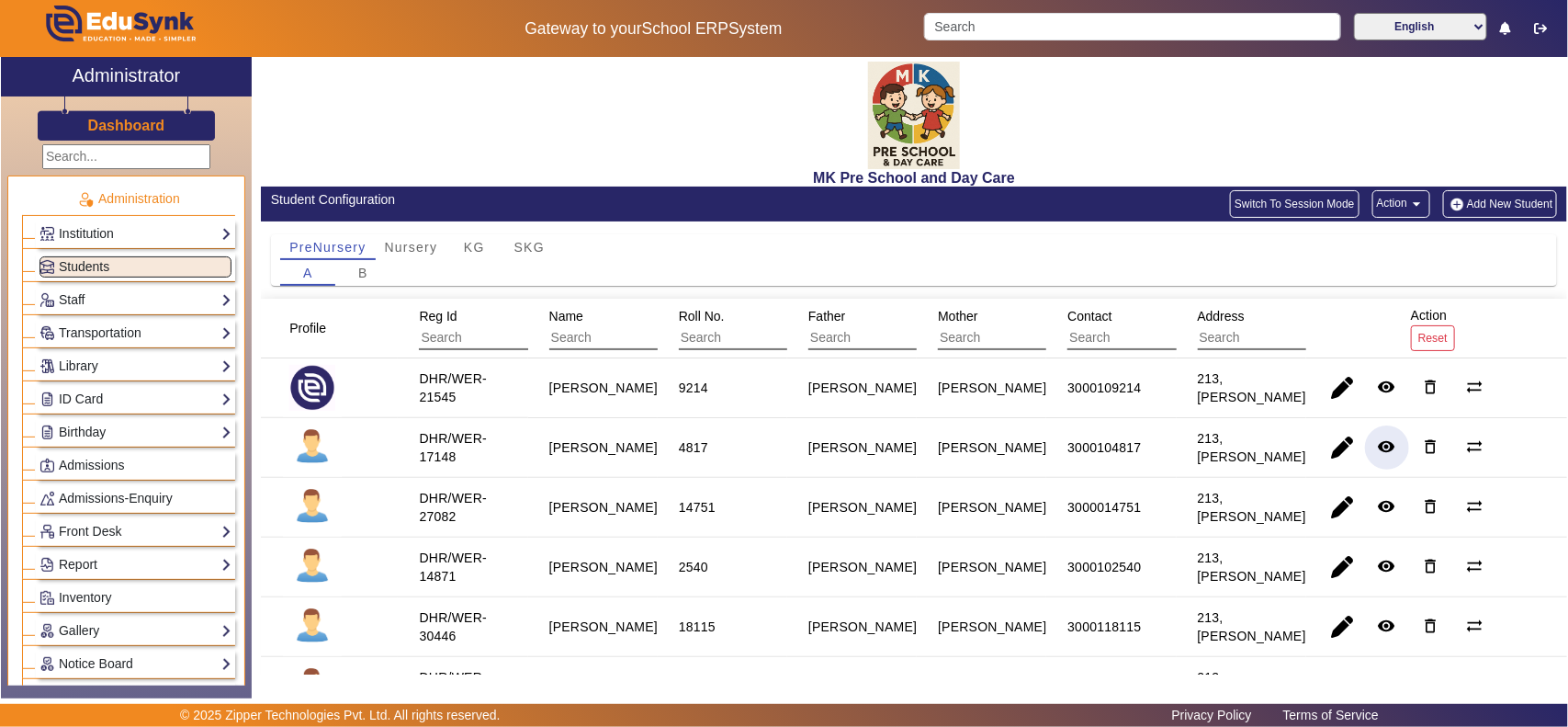 type 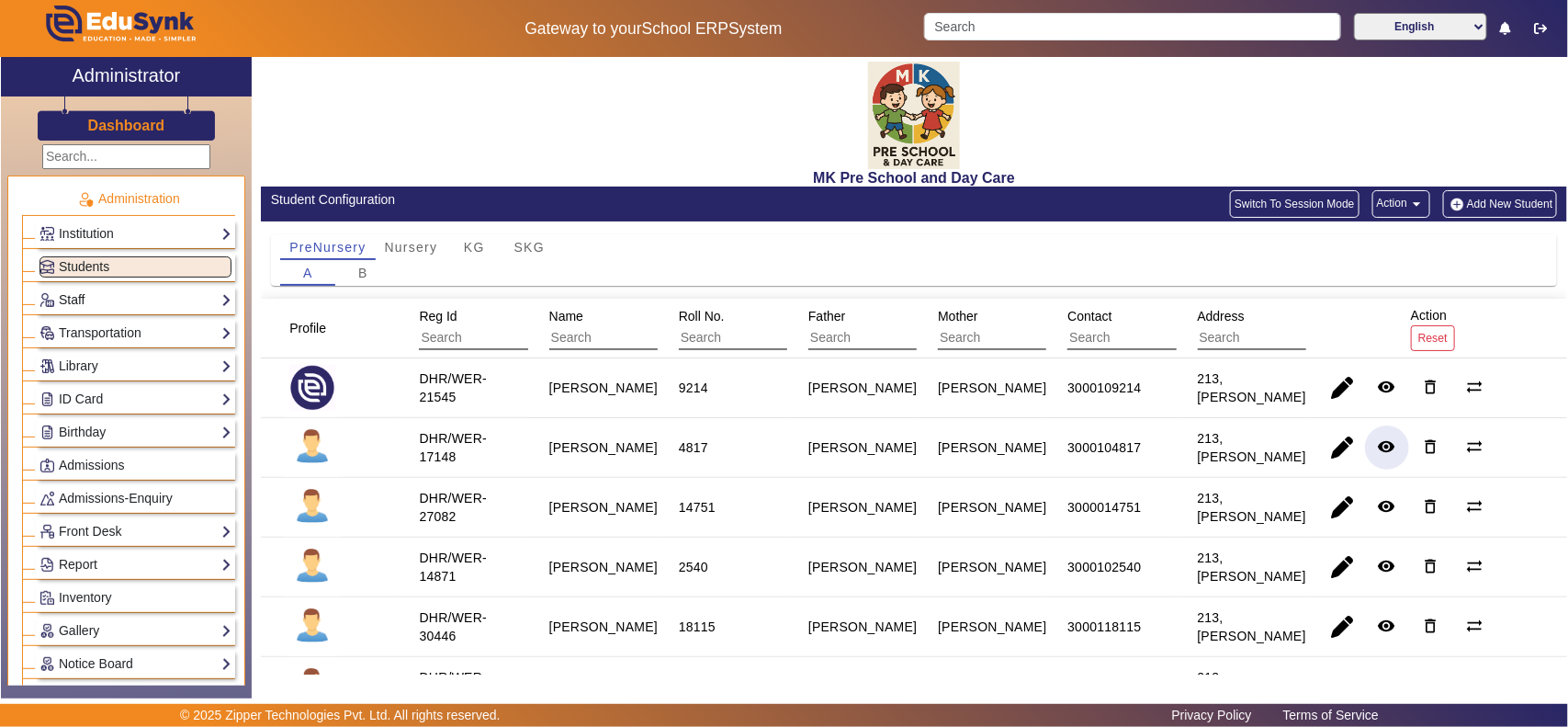 click on "Staff" 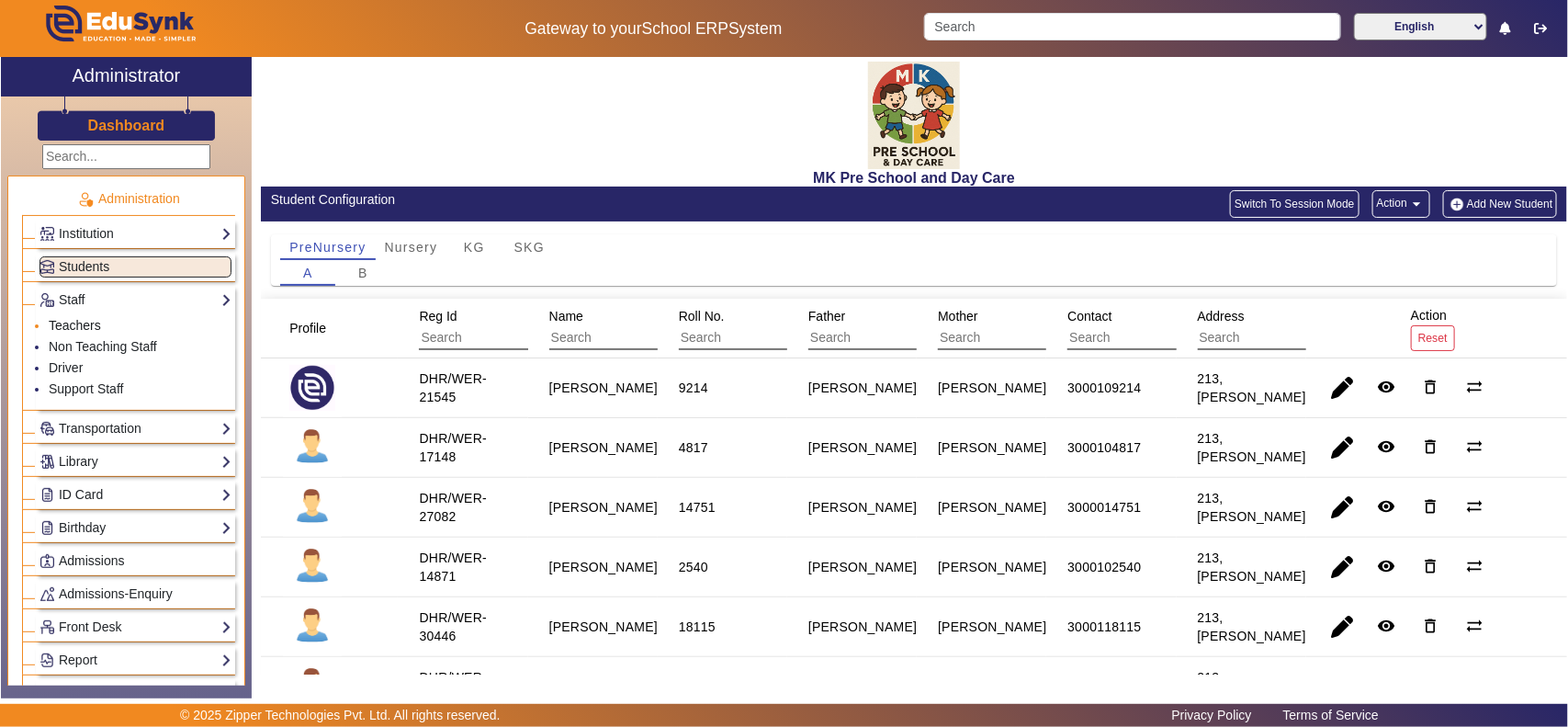 click on "Teachers" 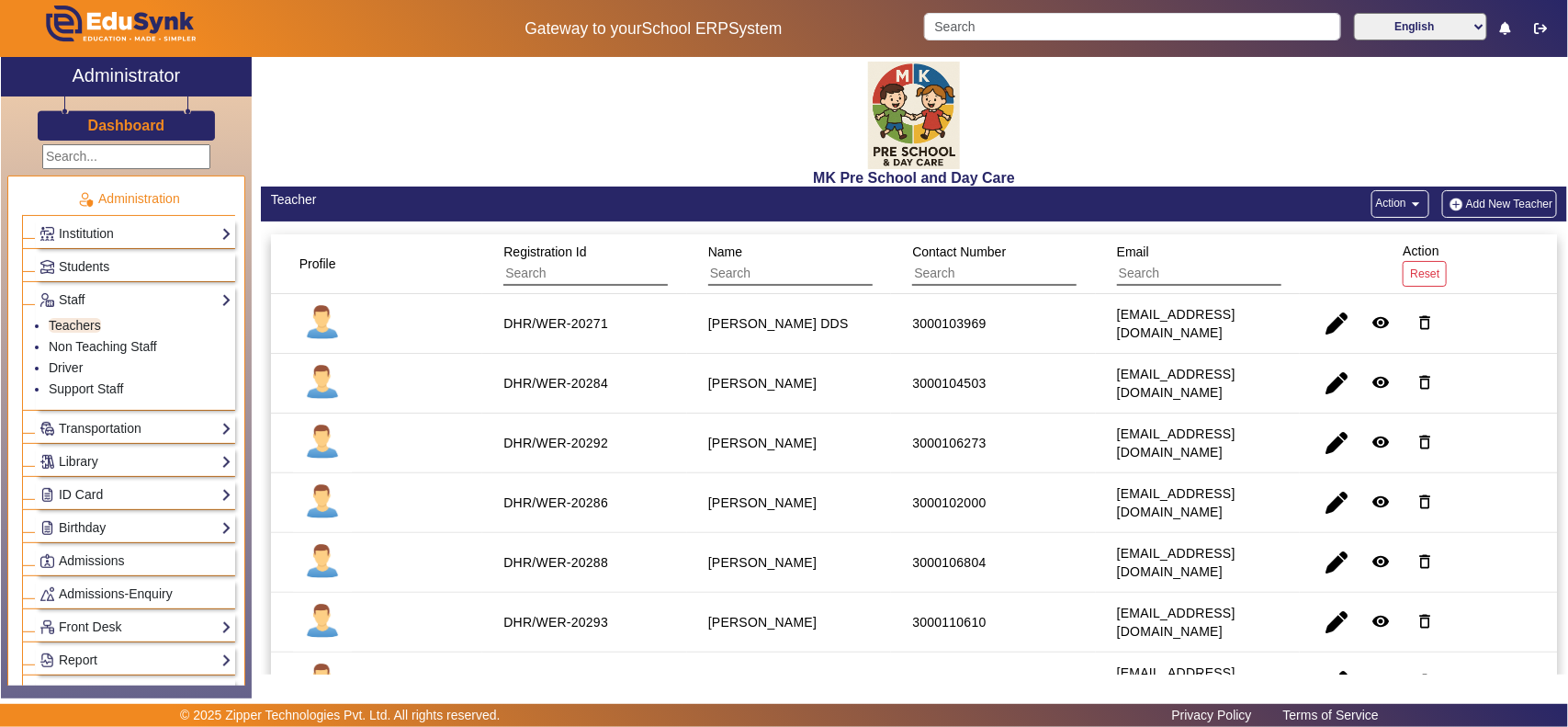 click on "arrow_drop_down" 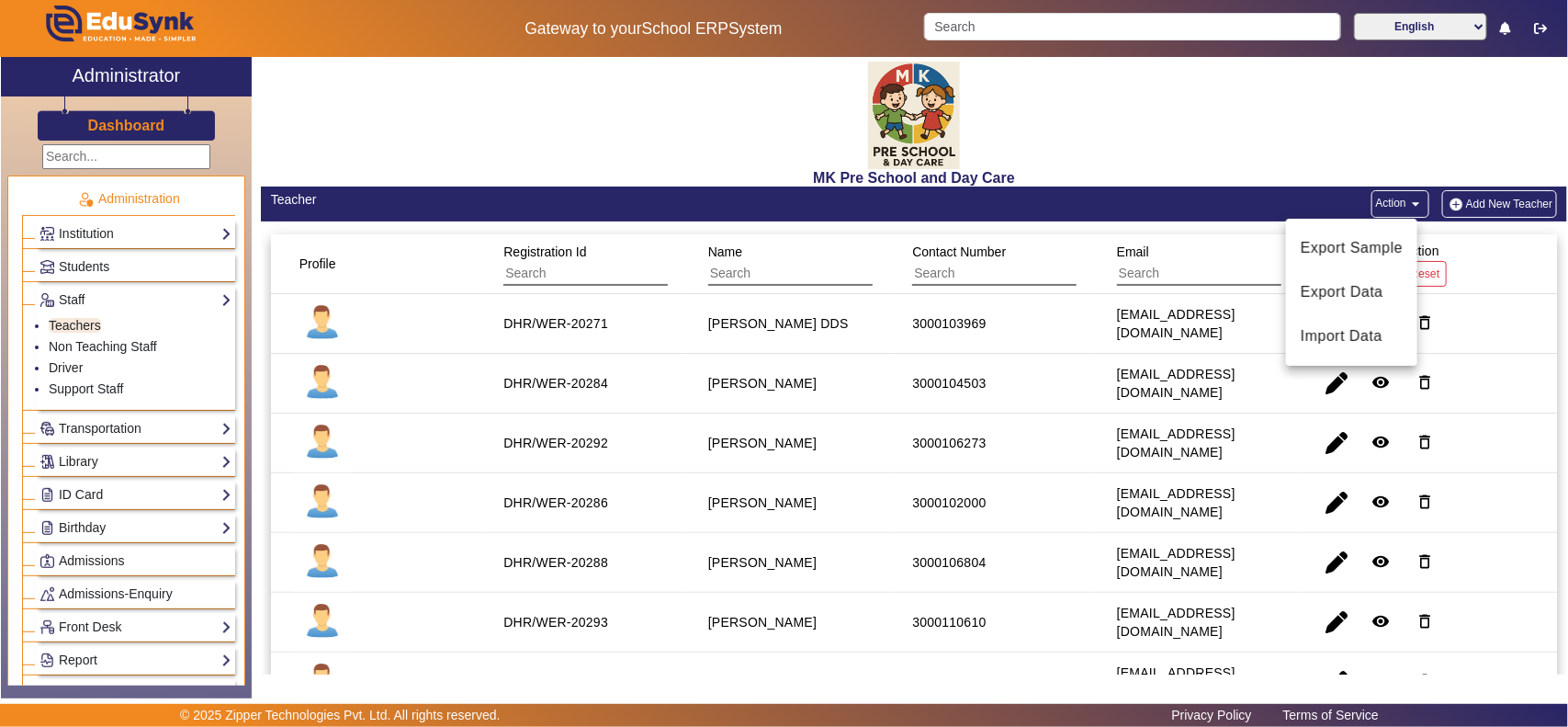 type 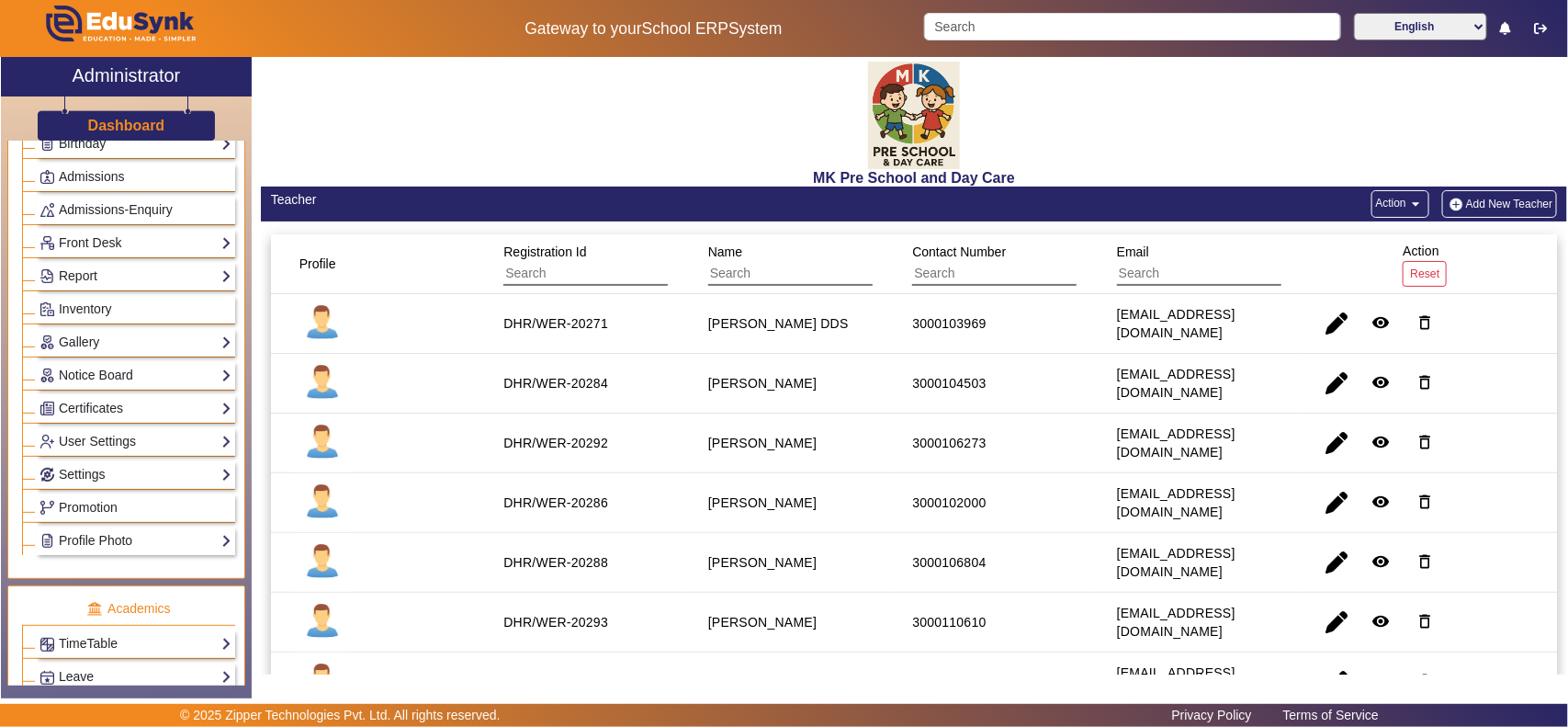 scroll, scrollTop: 368, scrollLeft: 0, axis: vertical 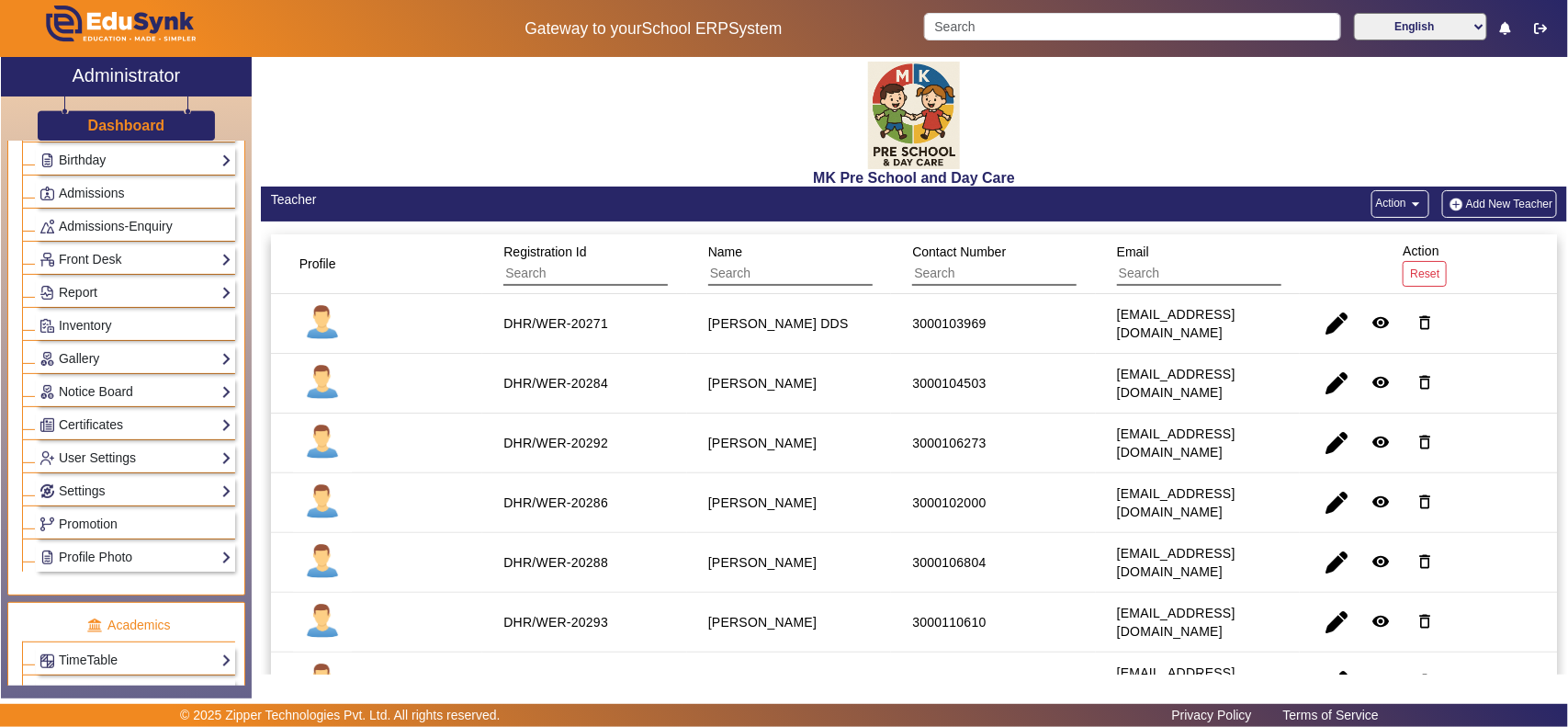 type 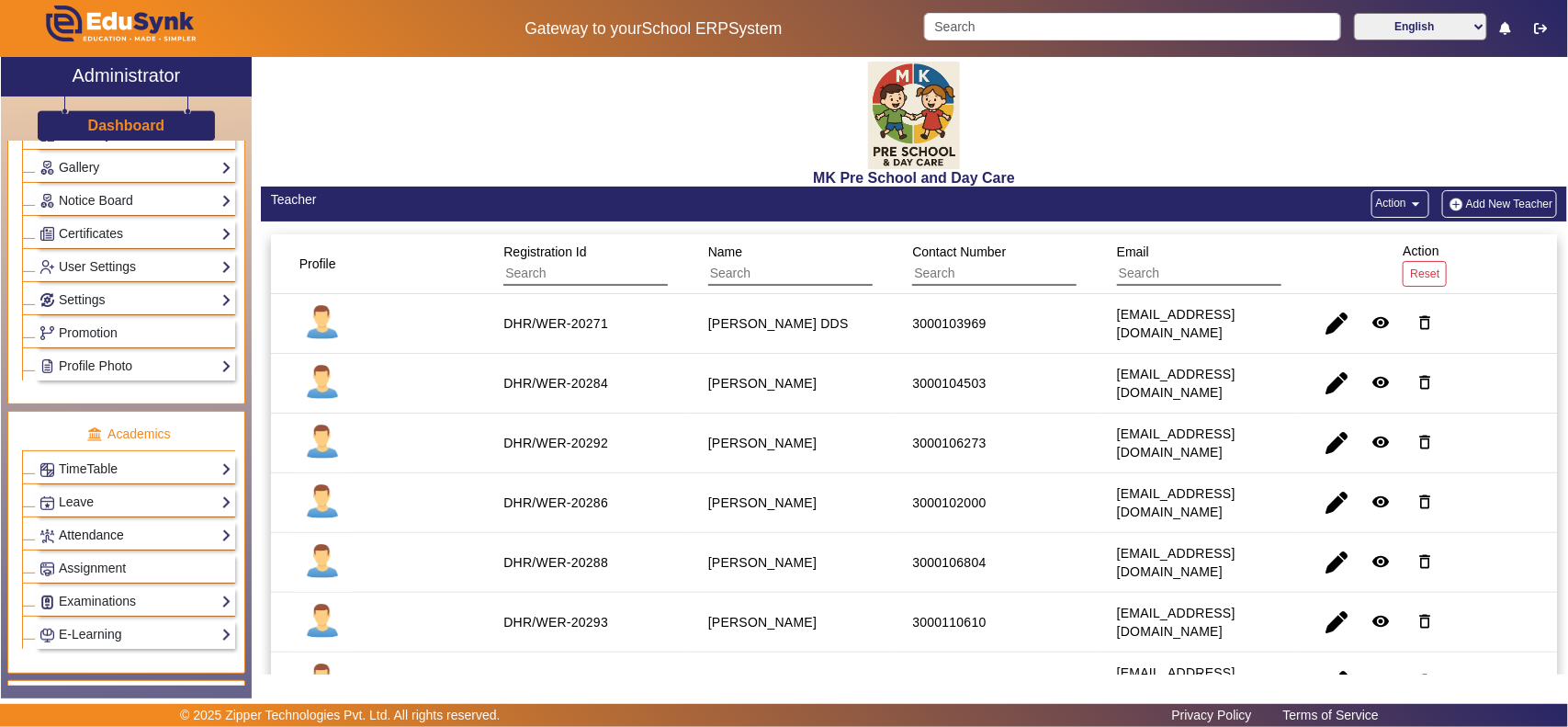 click on "Attendance" 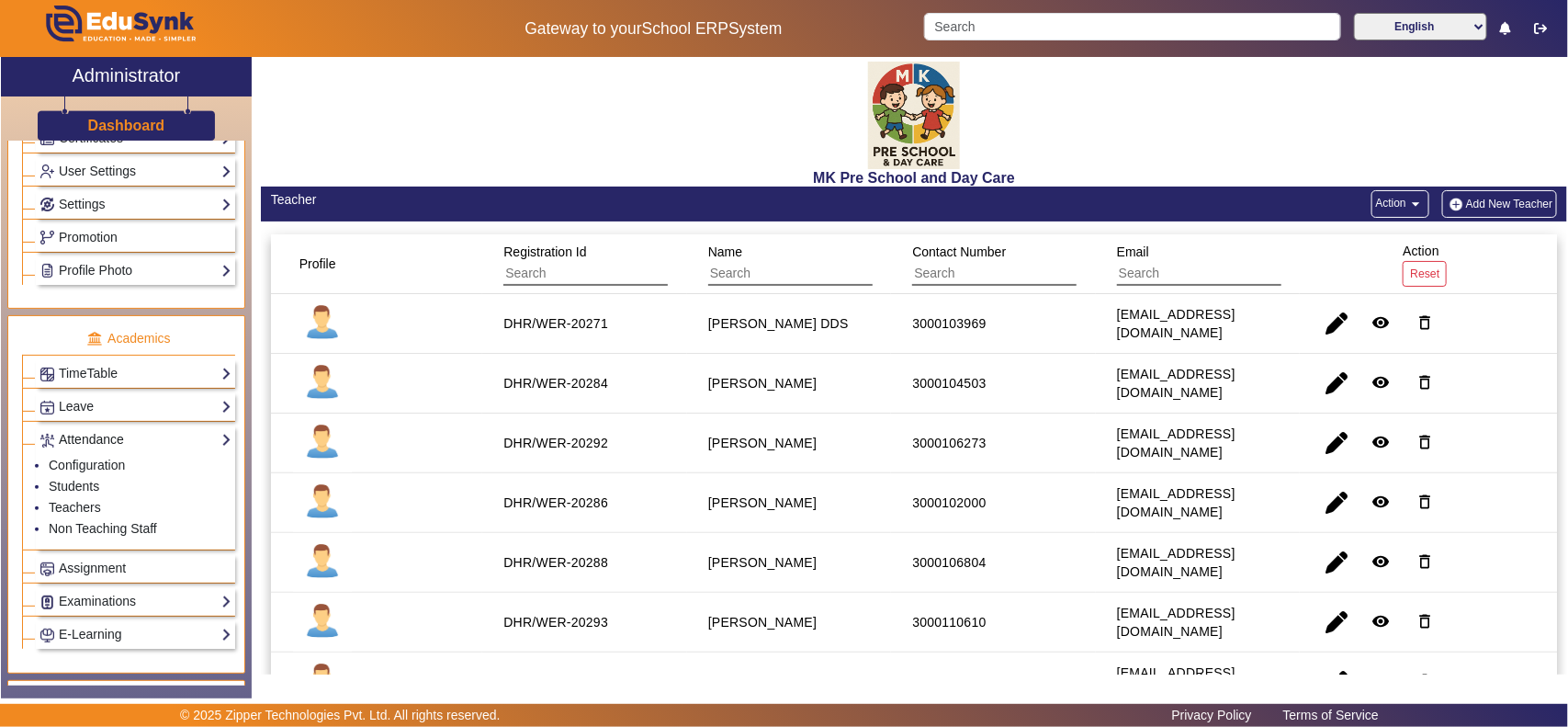 scroll, scrollTop: 464, scrollLeft: 0, axis: vertical 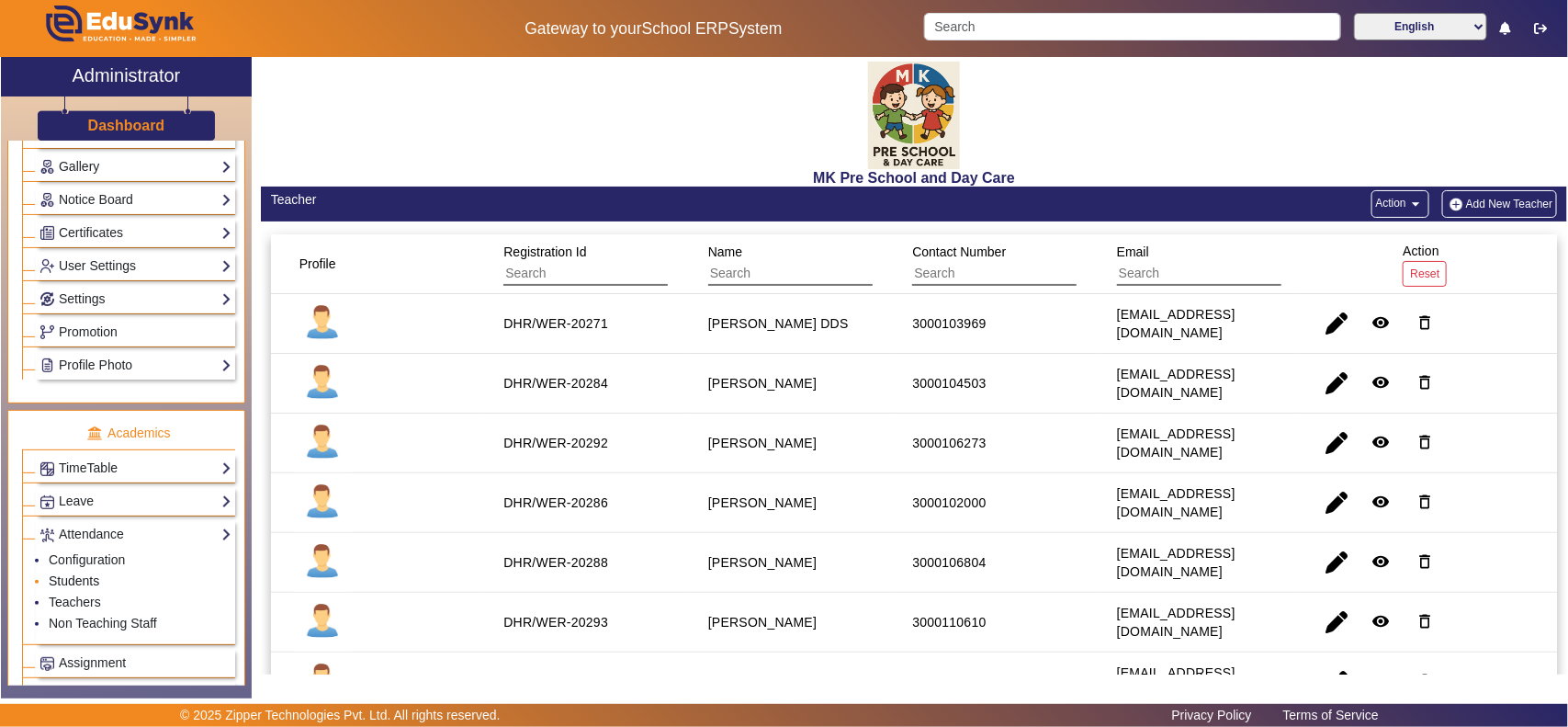 click on "Students" 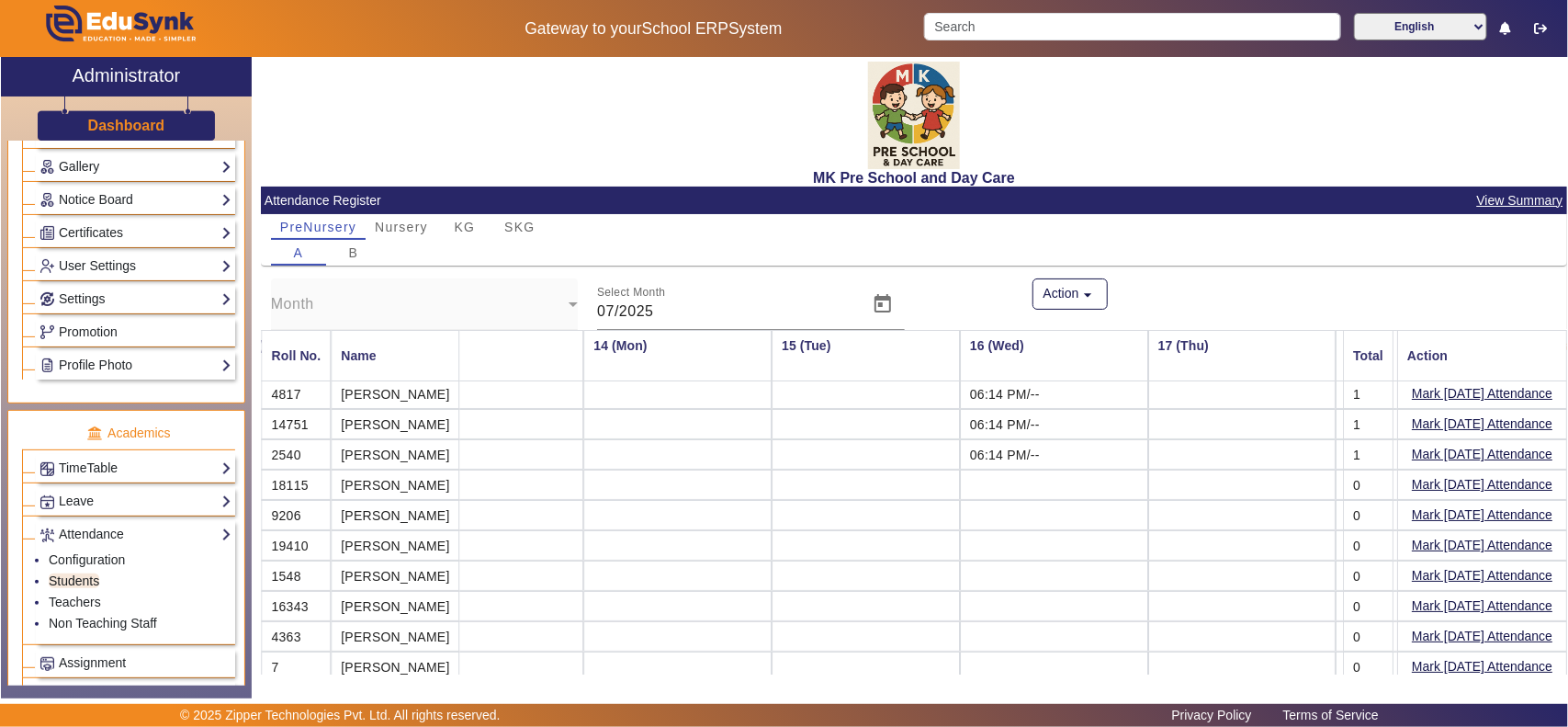 scroll, scrollTop: 0, scrollLeft: 2322, axis: horizontal 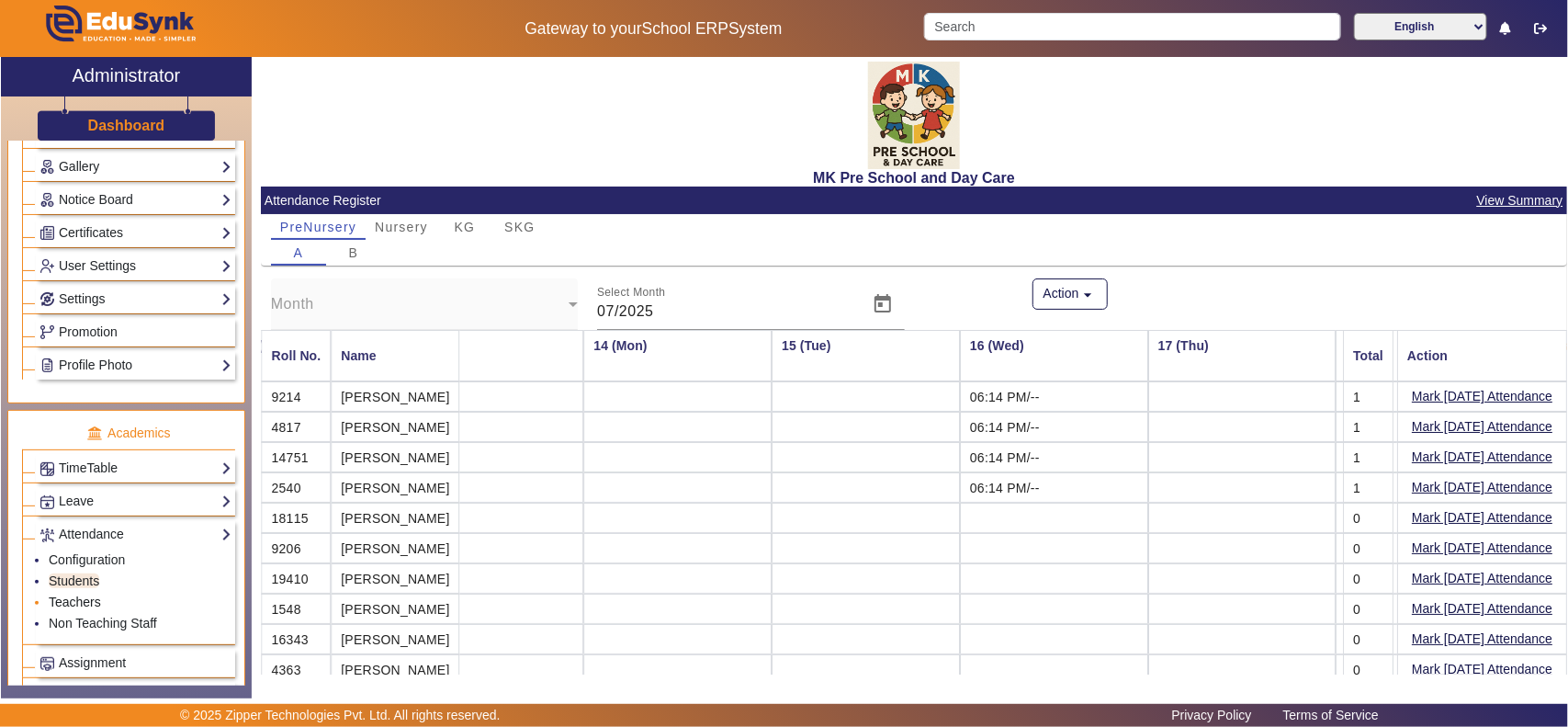 click on "Teachers" 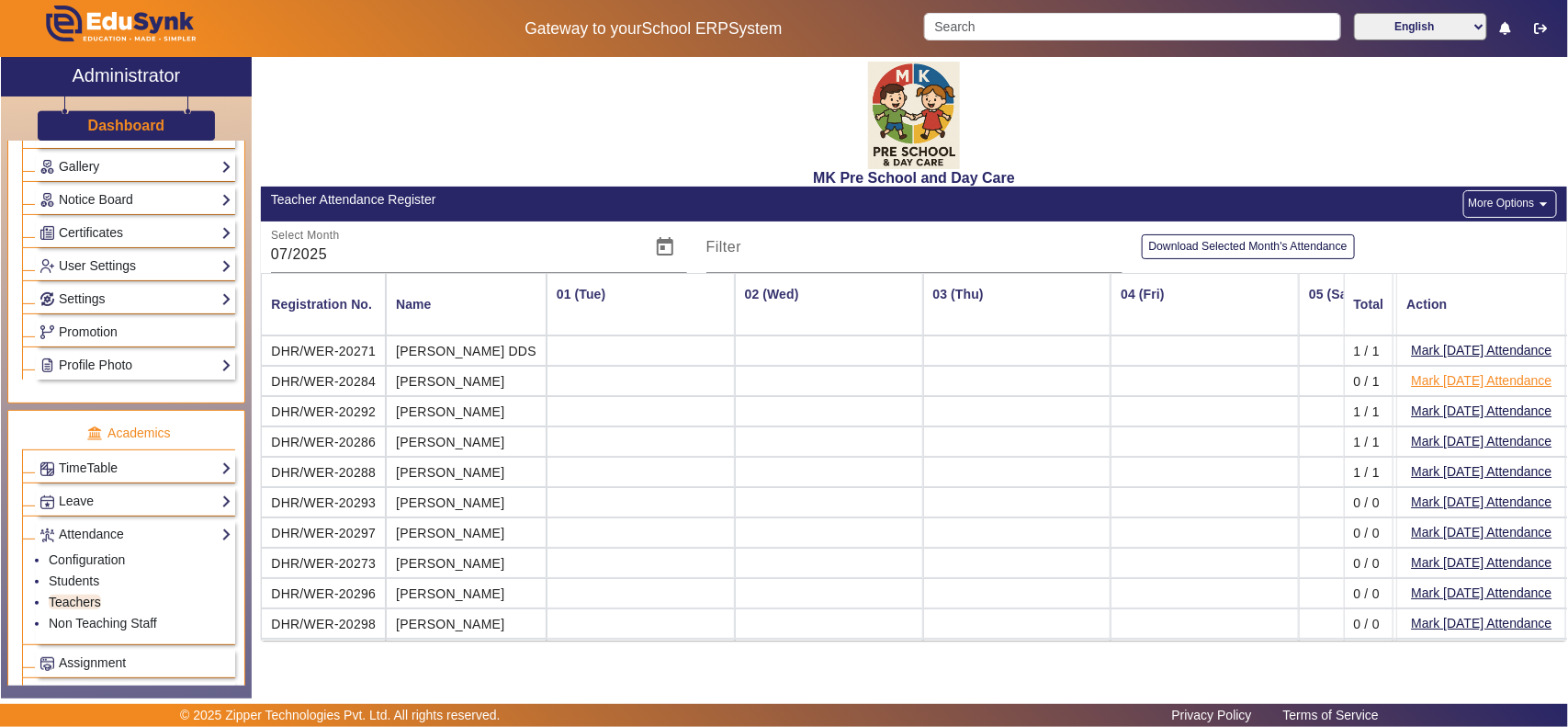 scroll, scrollTop: 0, scrollLeft: 2322, axis: horizontal 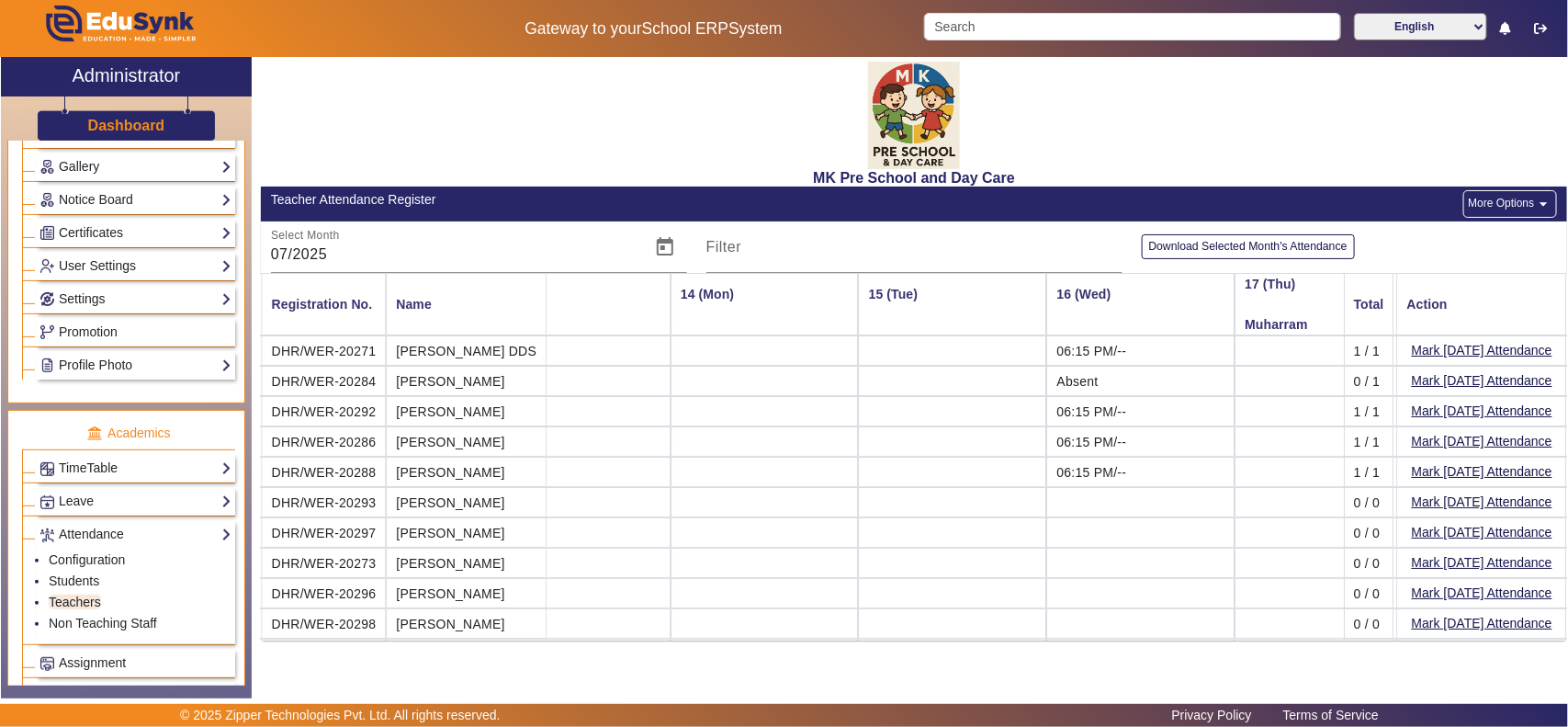click on "arrow_drop_down" 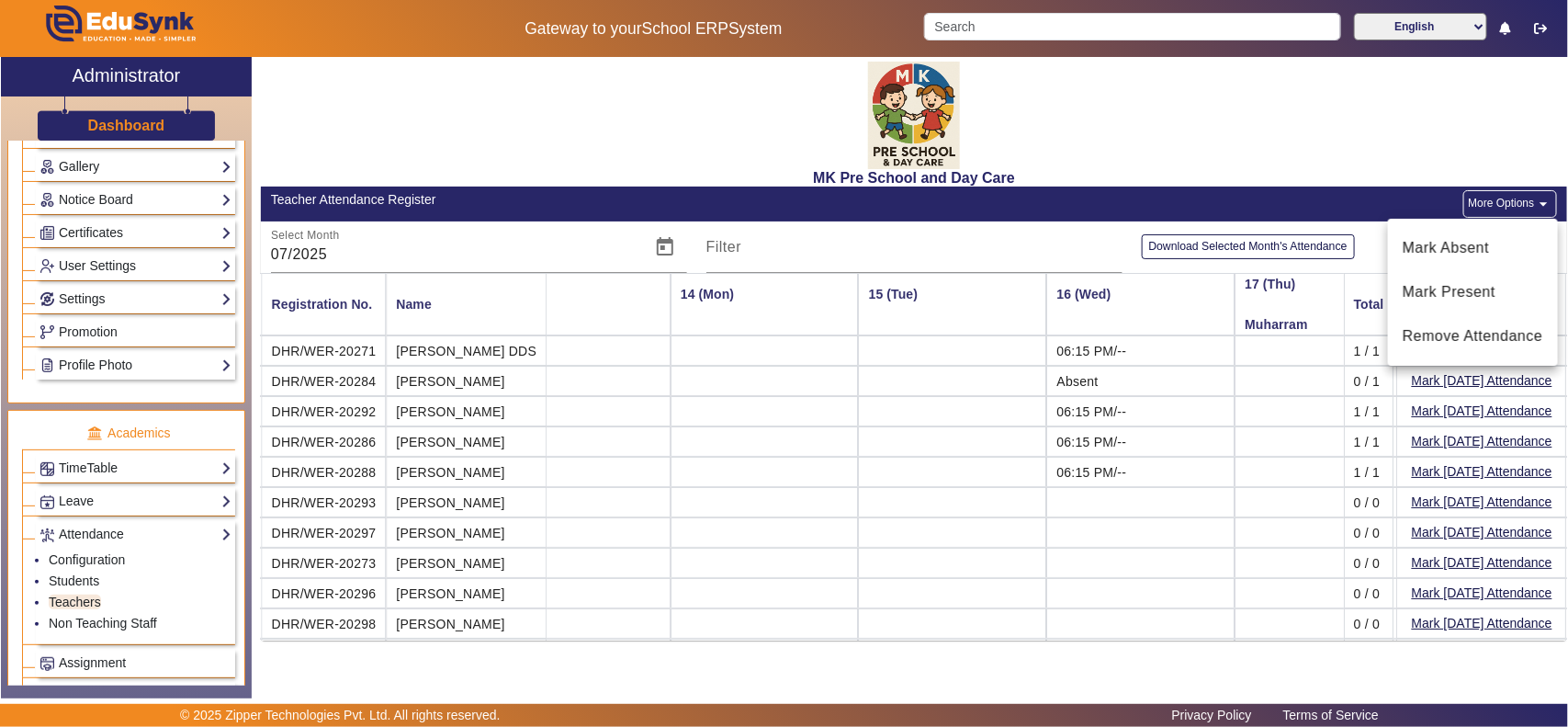 type 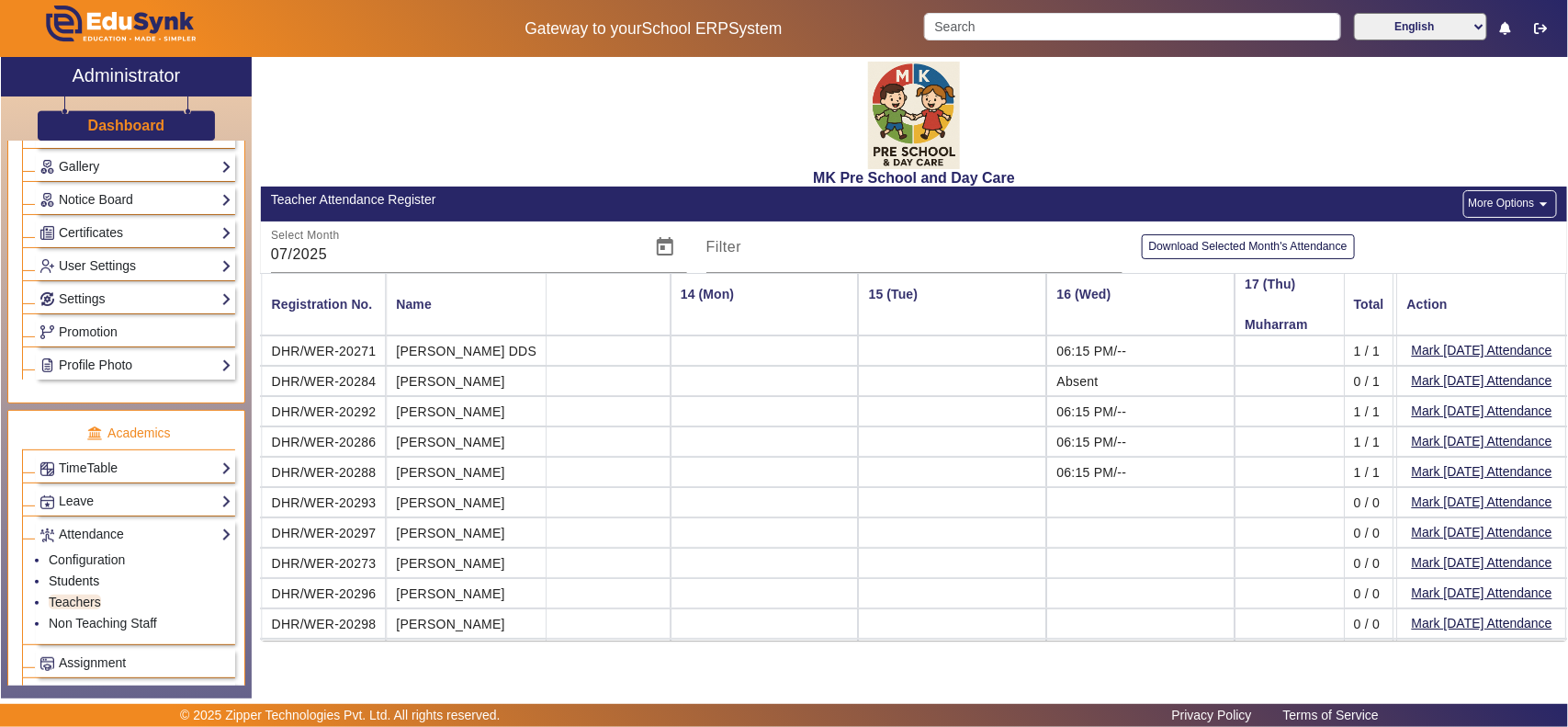 click on "Students" 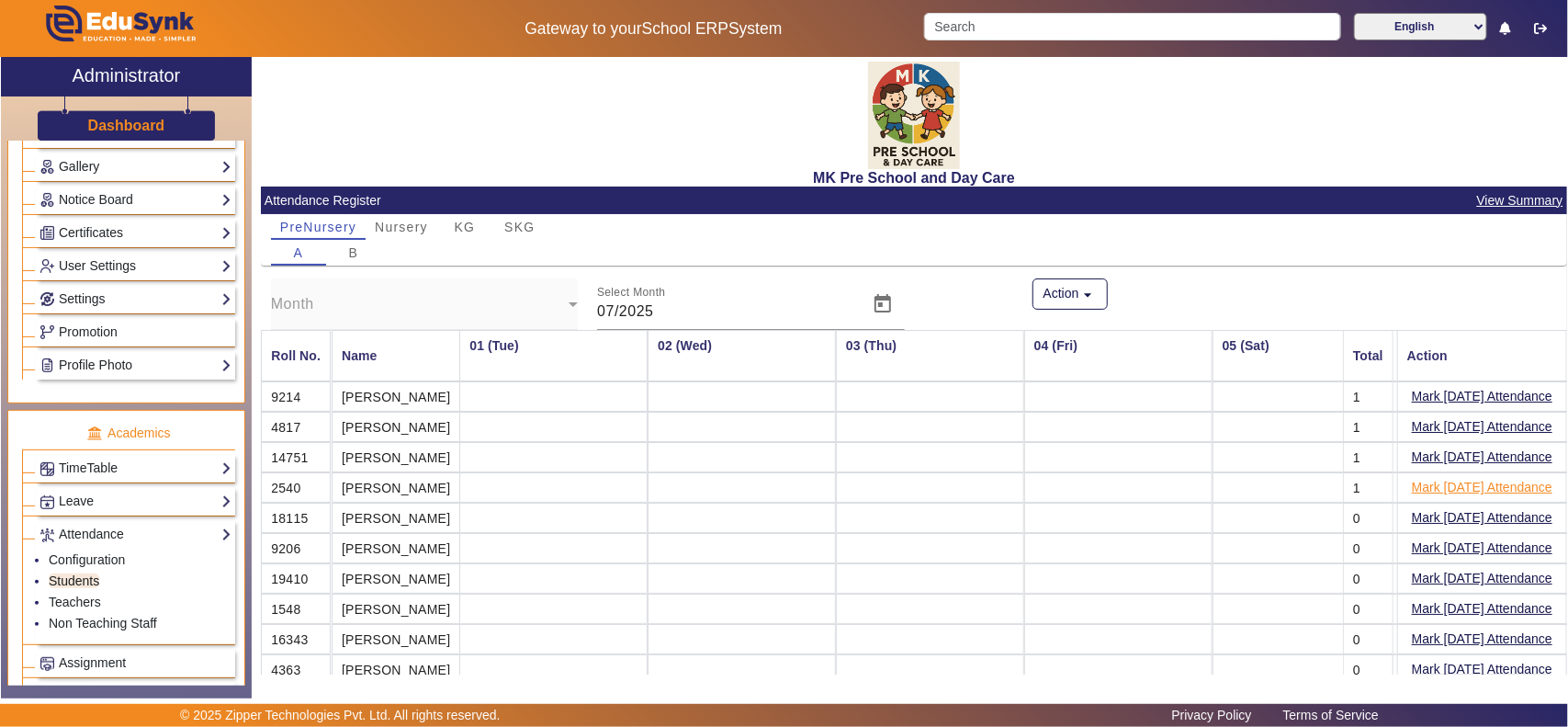 scroll, scrollTop: 0, scrollLeft: 2322, axis: horizontal 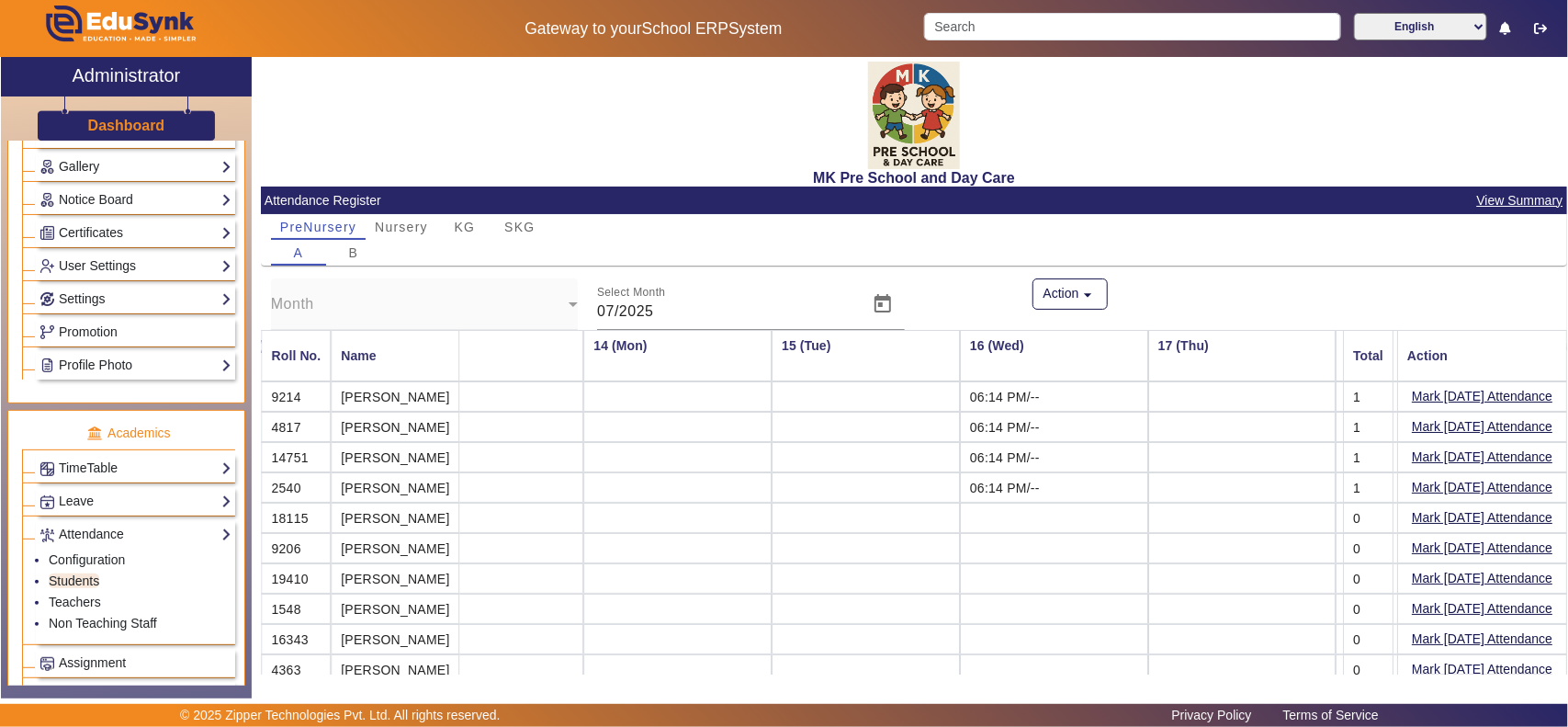 click on "View Summary" 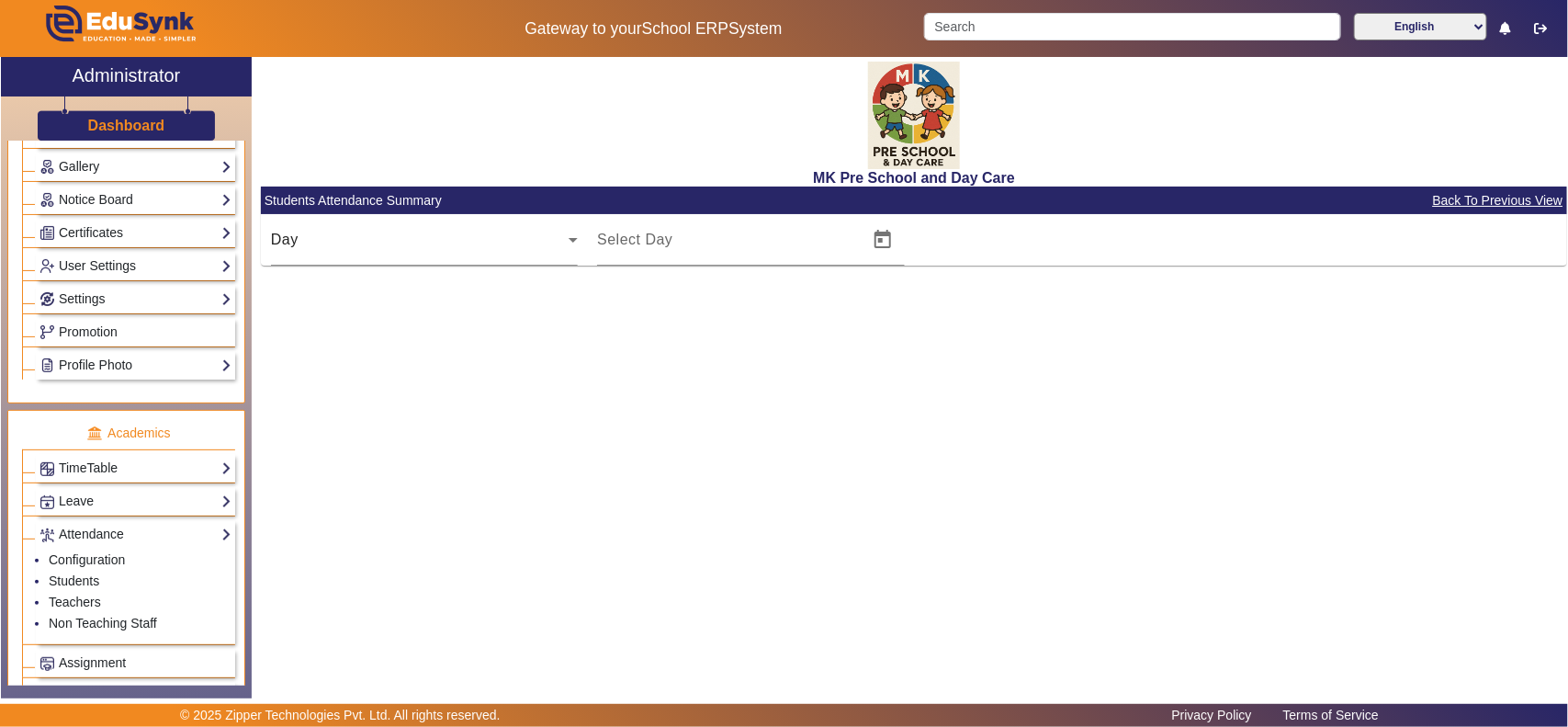 type on "[DATE]" 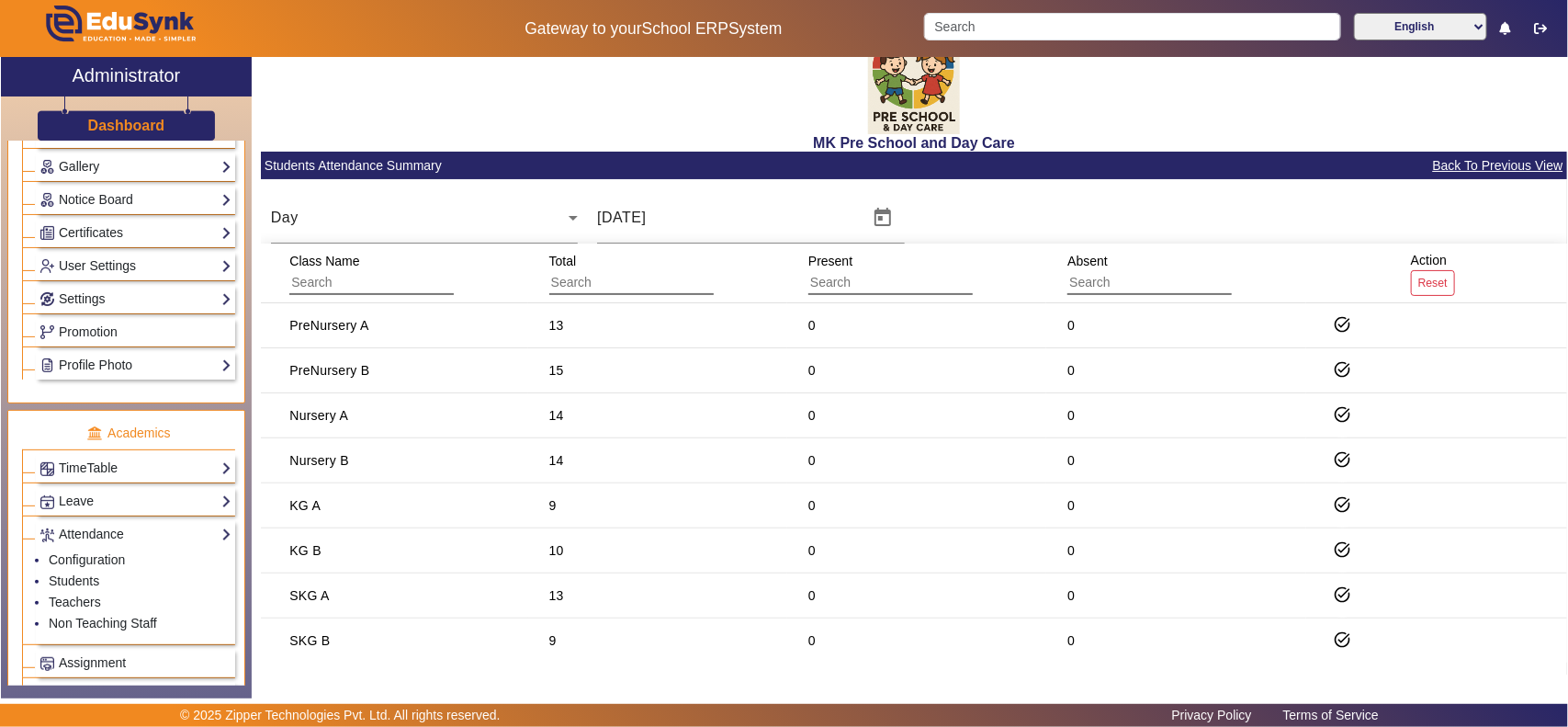 scroll, scrollTop: 28, scrollLeft: 0, axis: vertical 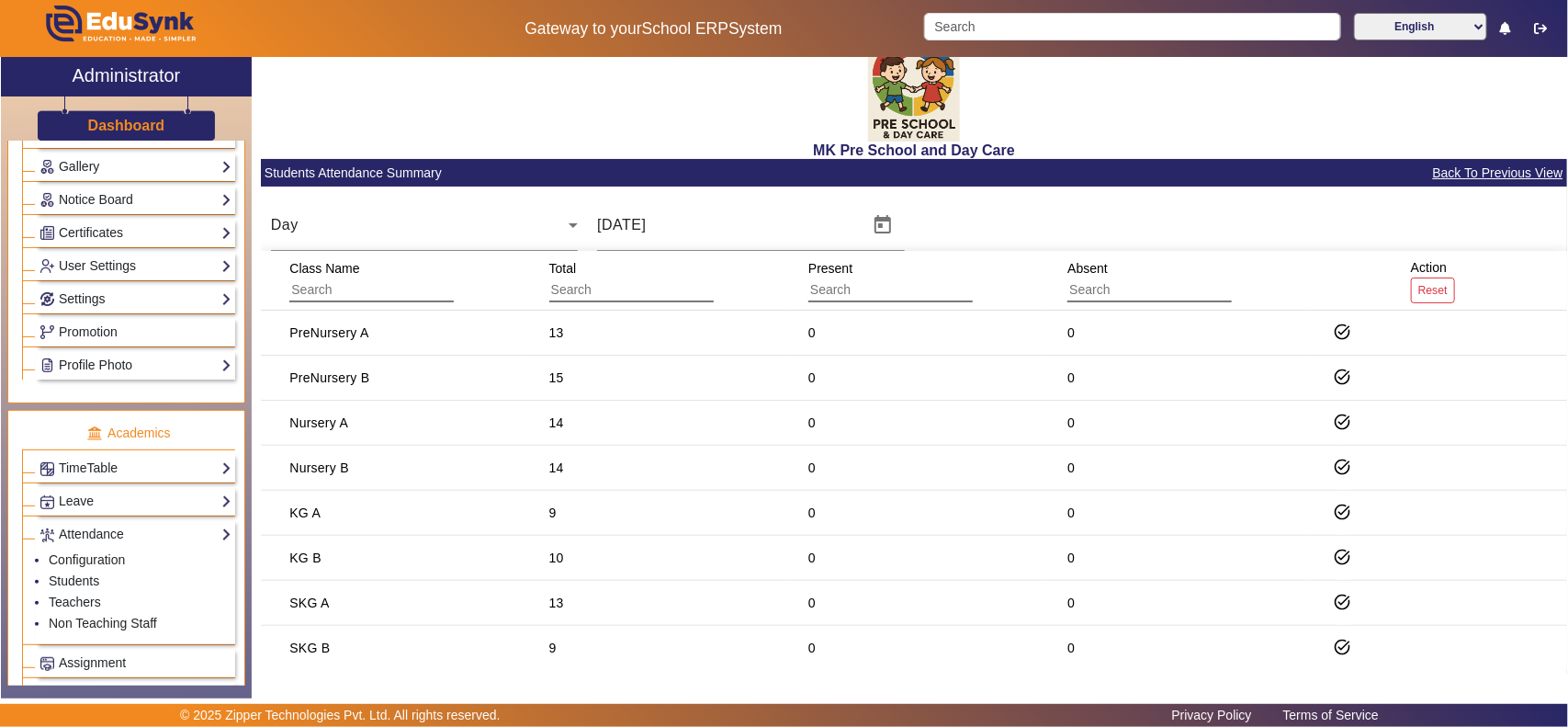 click on "Back To Previous View" 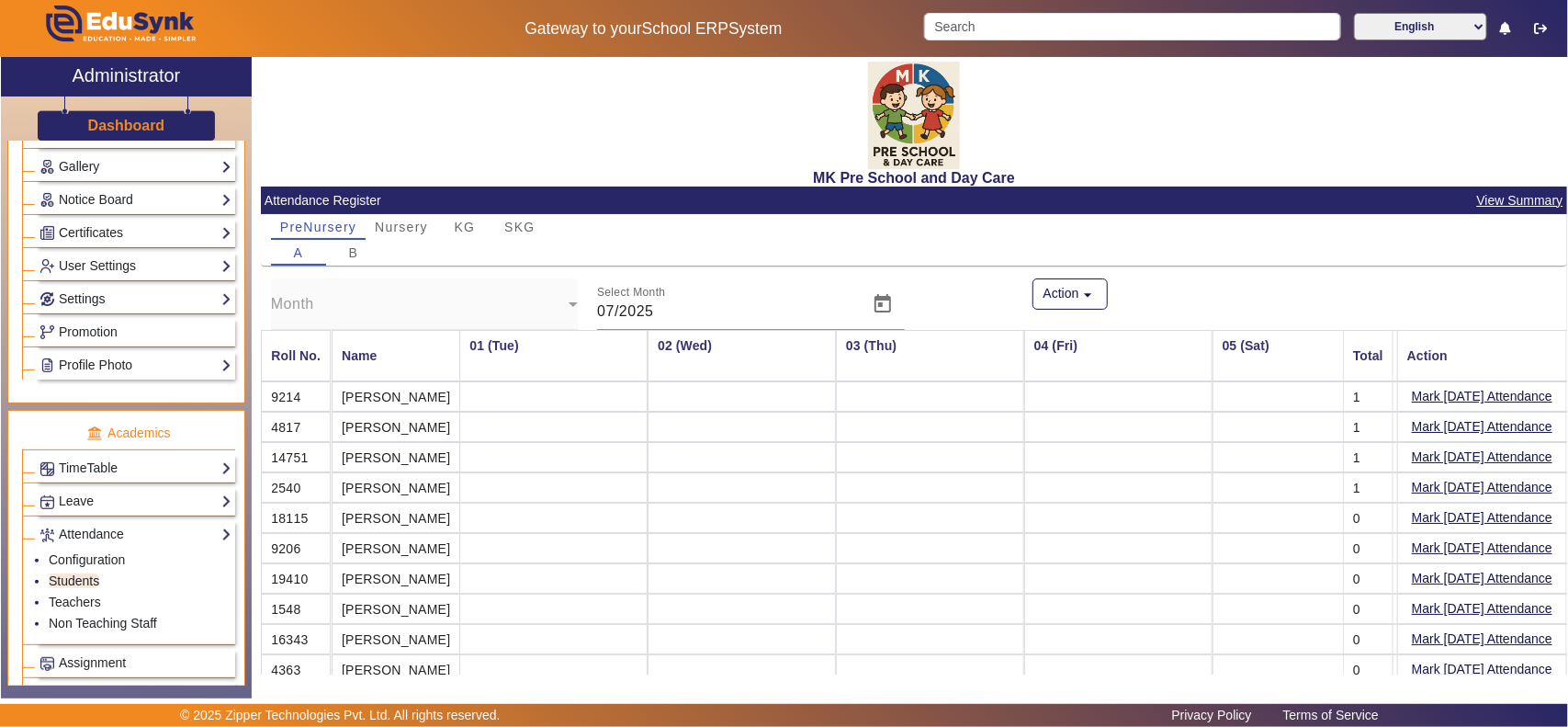 scroll, scrollTop: 0, scrollLeft: 2322, axis: horizontal 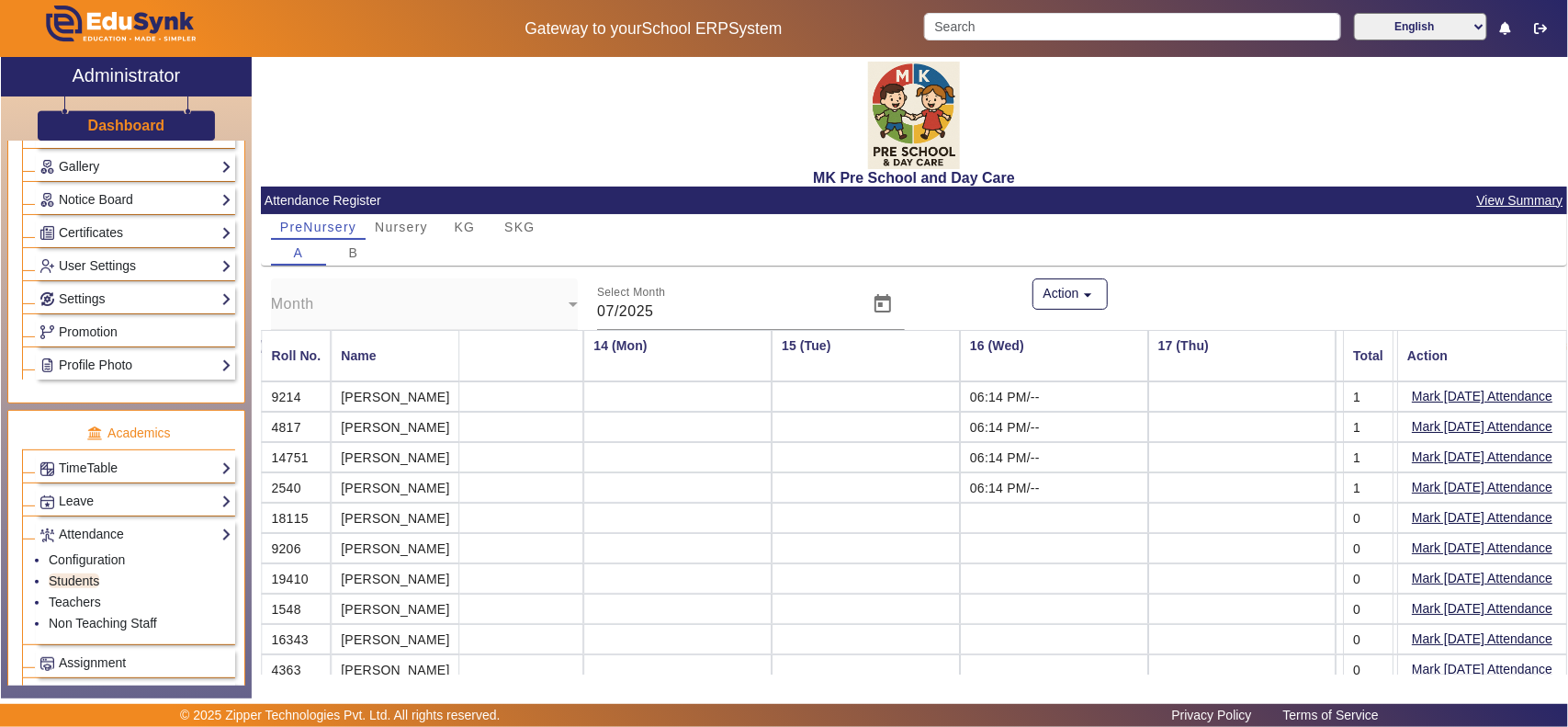click on "View Summary" 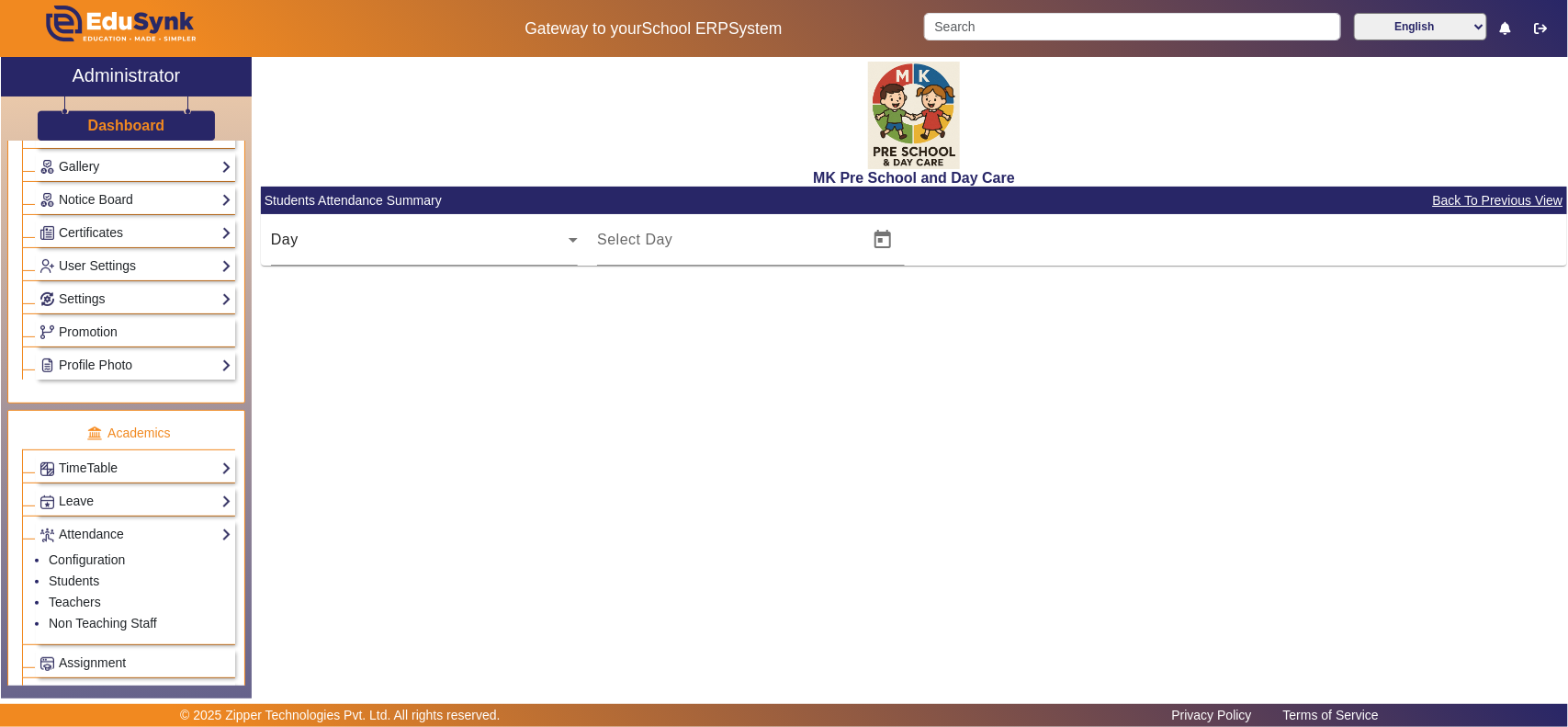 type on "[DATE]" 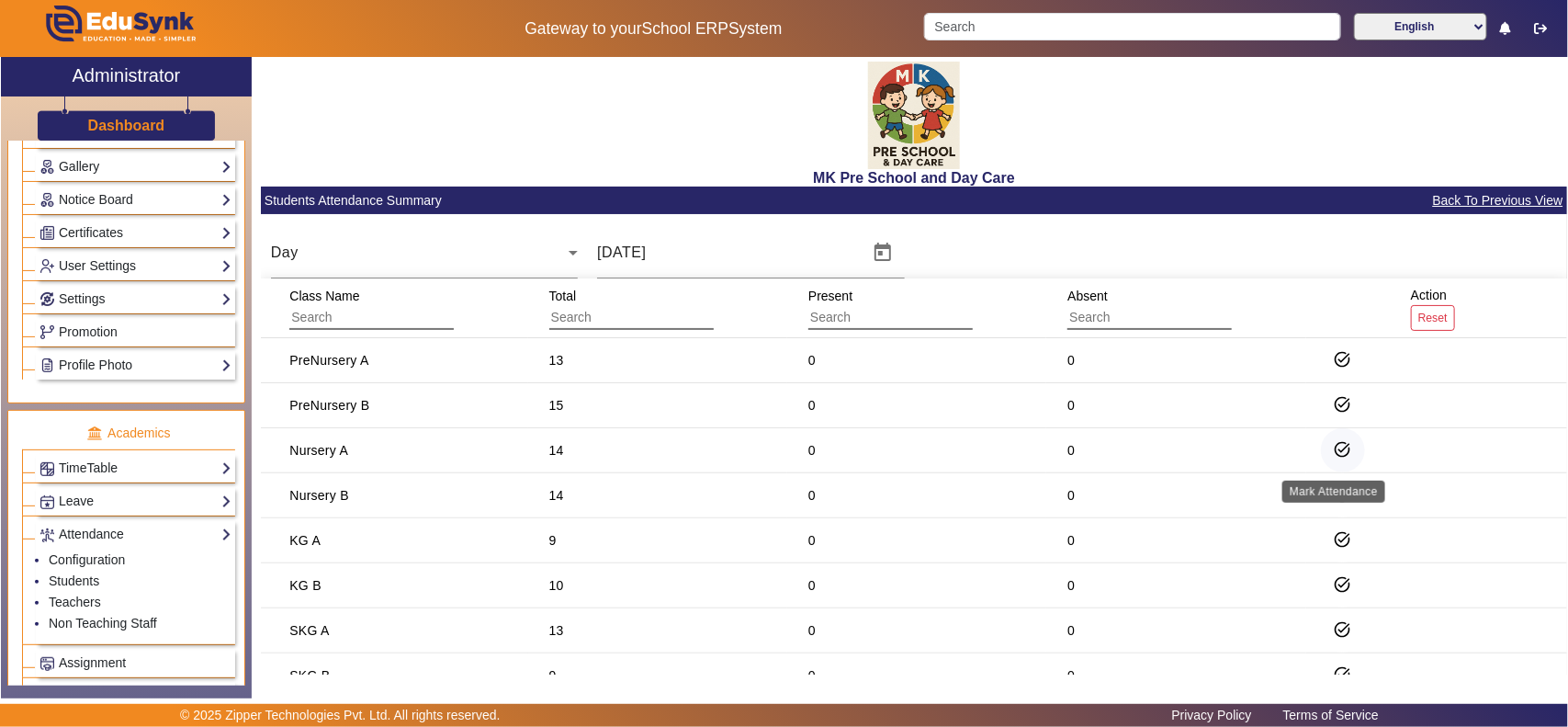 click on "task_alt" at bounding box center (1343, 494) 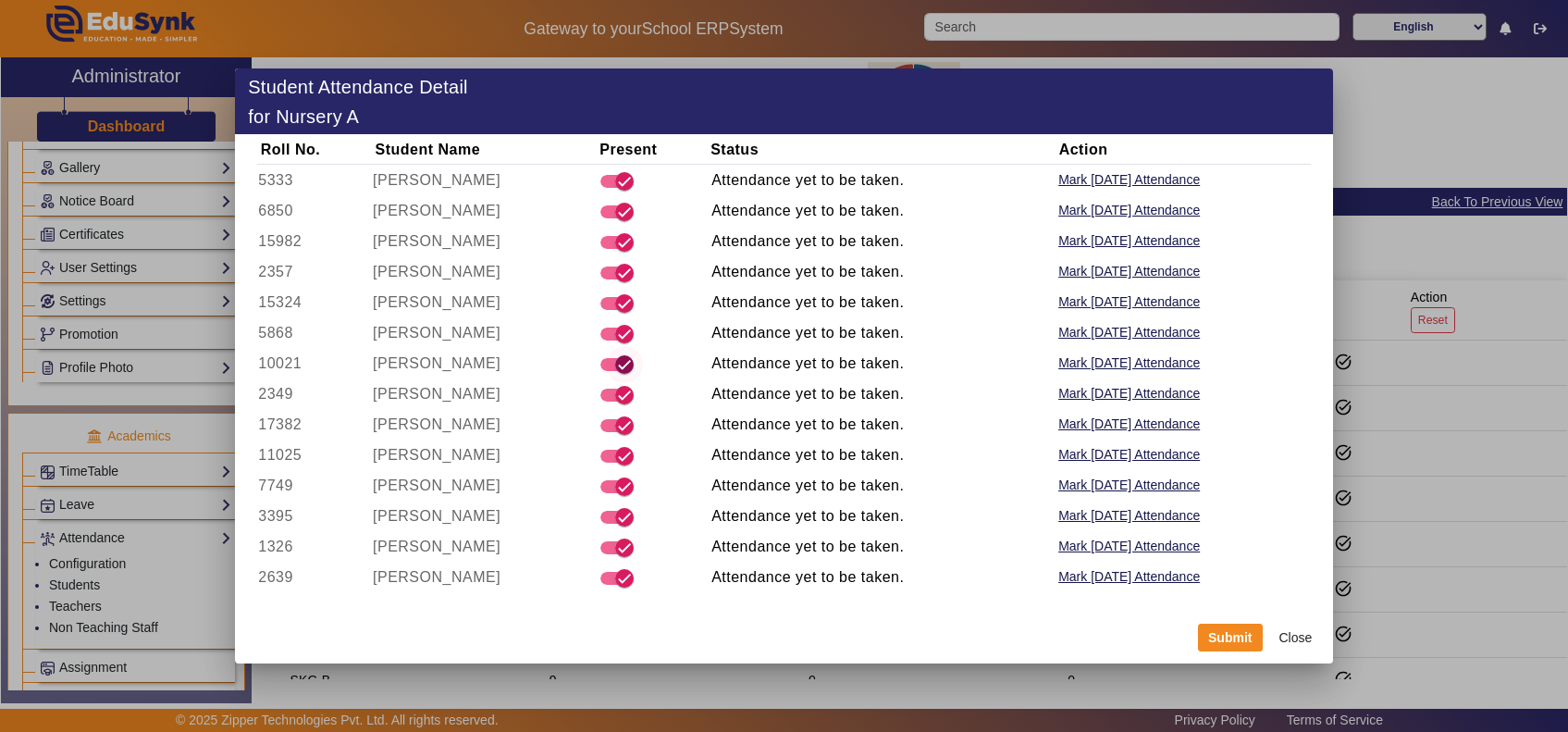 click at bounding box center [617, 365] 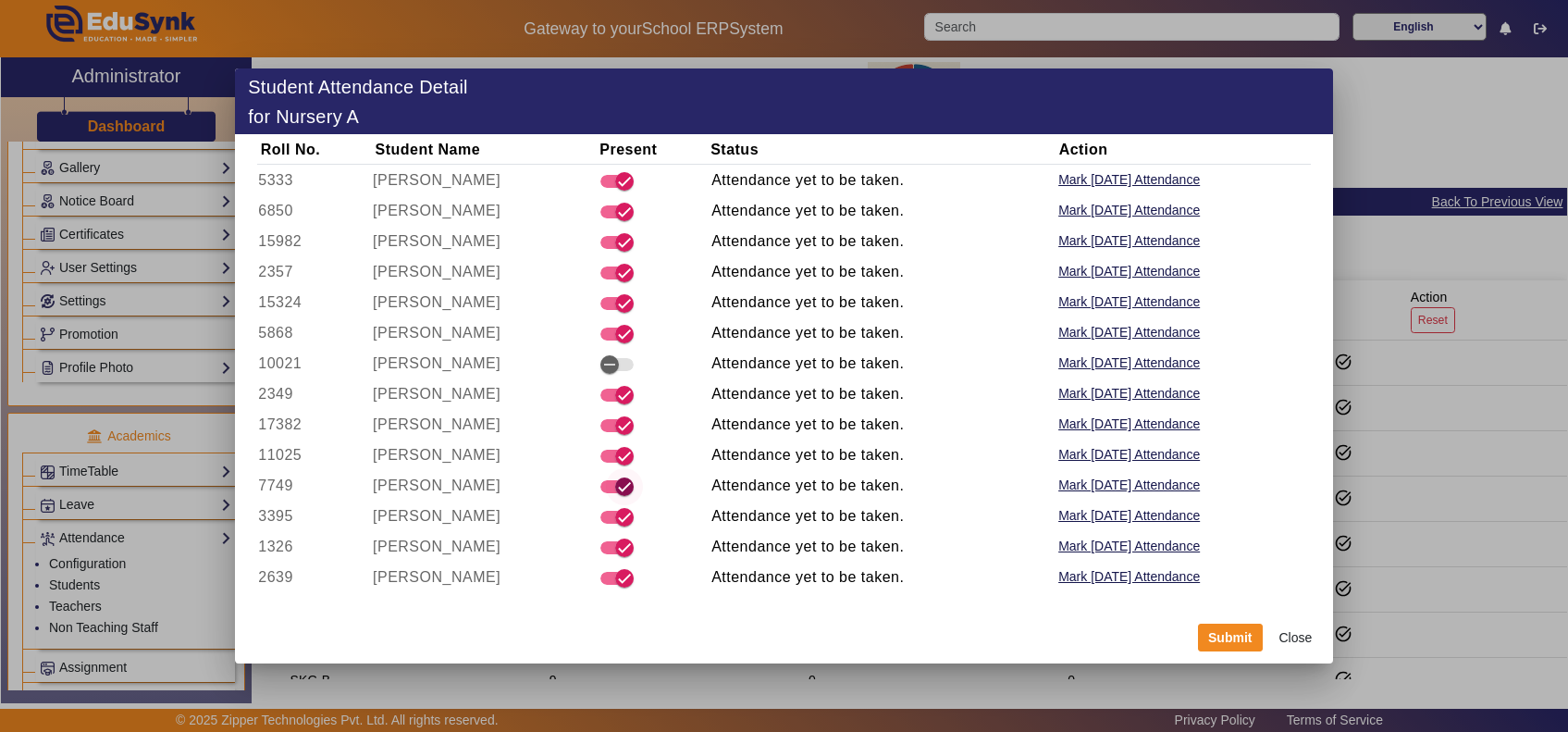 click at bounding box center (624, 487) 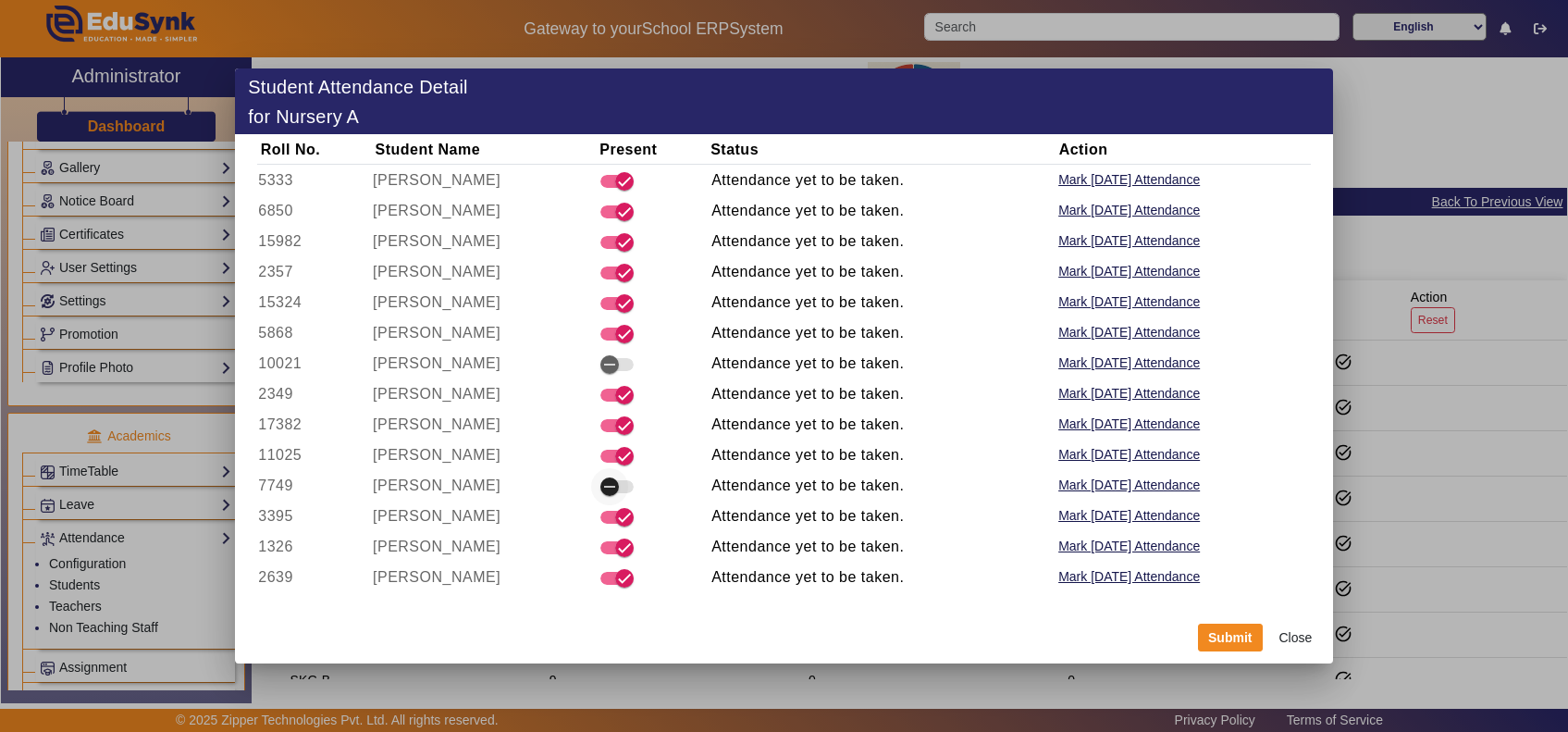 type 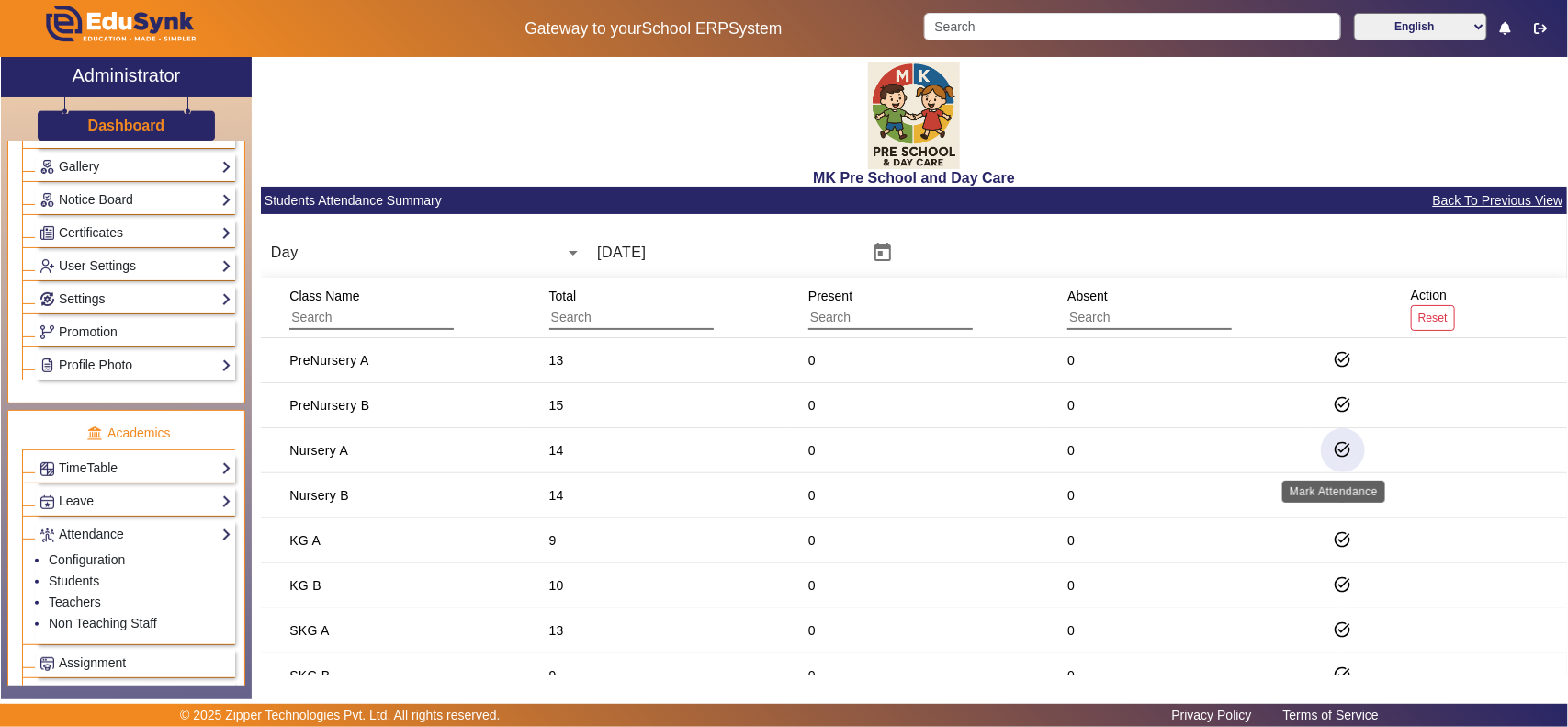 type 